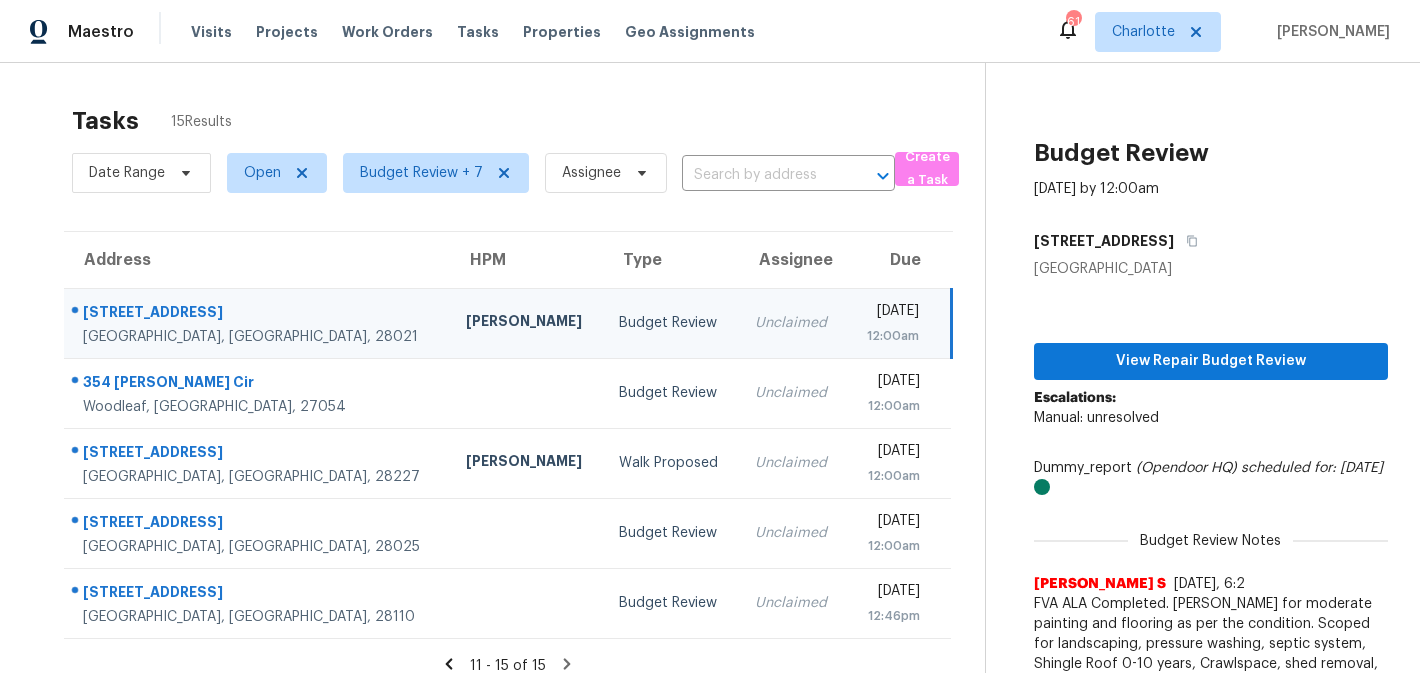 scroll, scrollTop: 0, scrollLeft: 0, axis: both 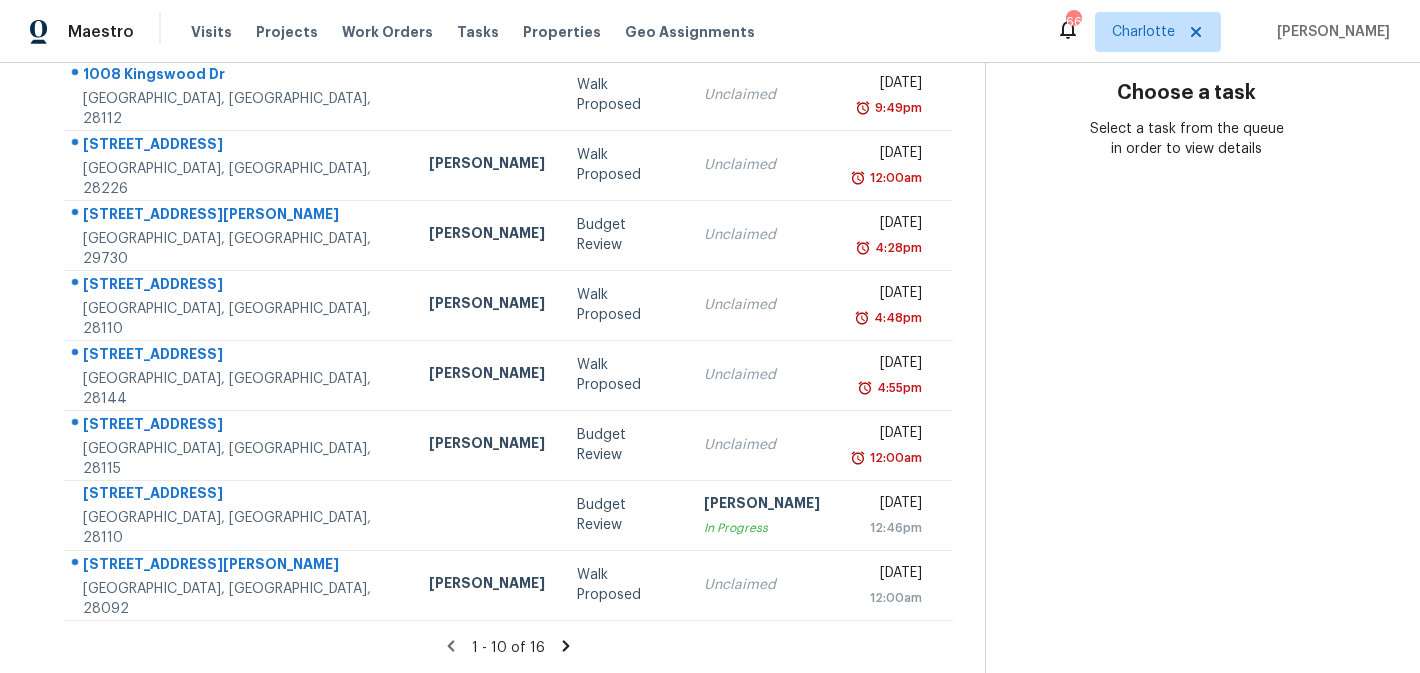 click 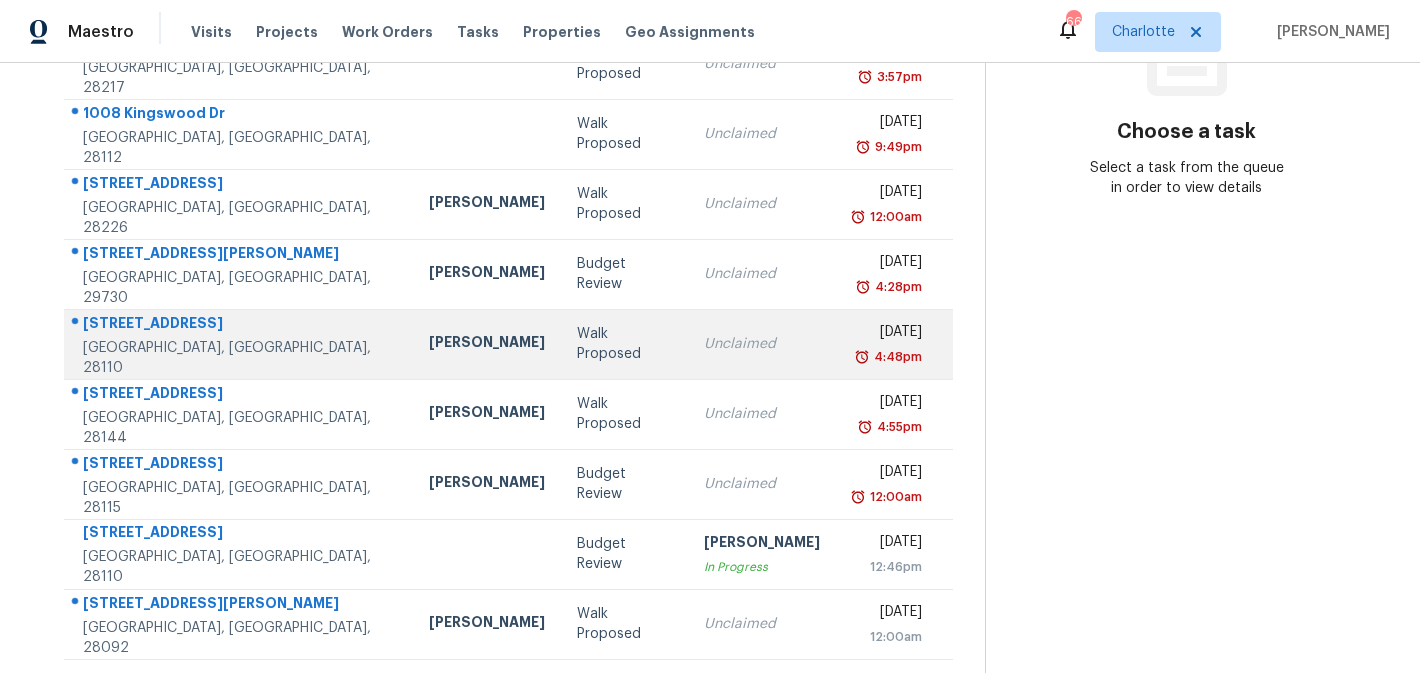 scroll, scrollTop: 368, scrollLeft: 0, axis: vertical 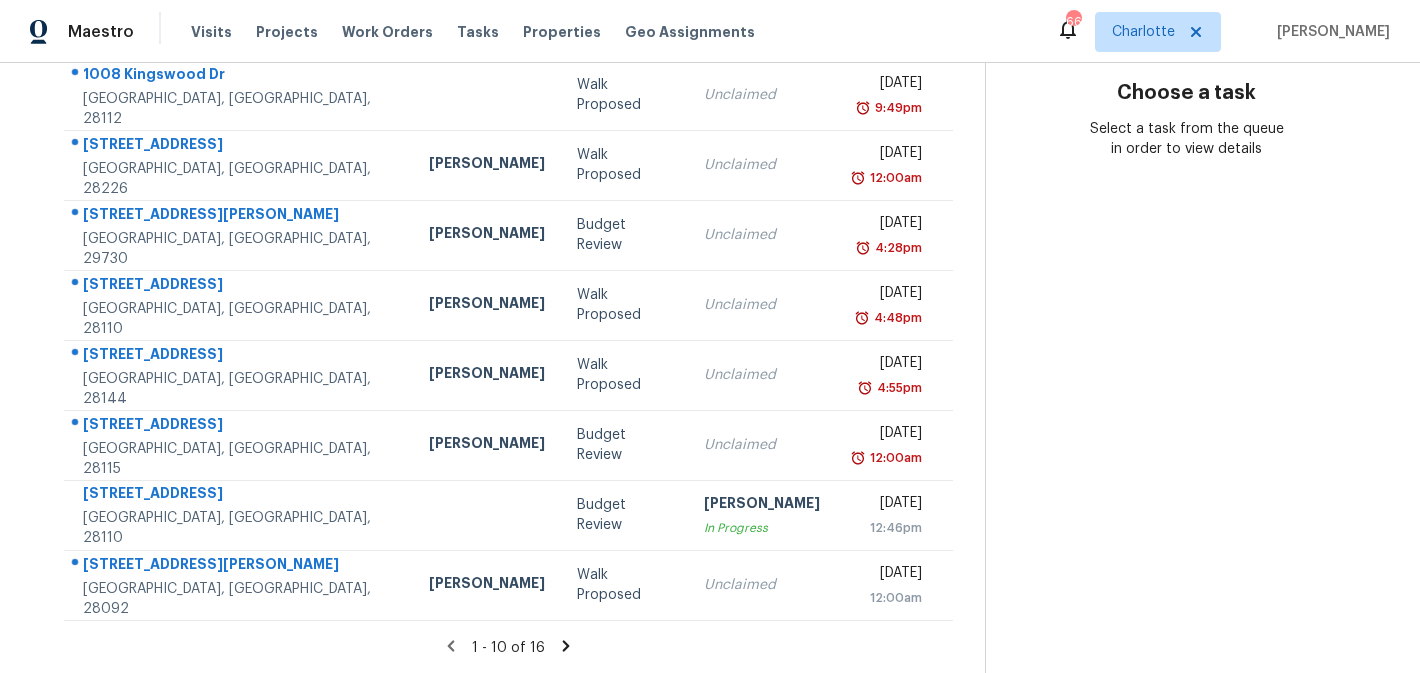 click 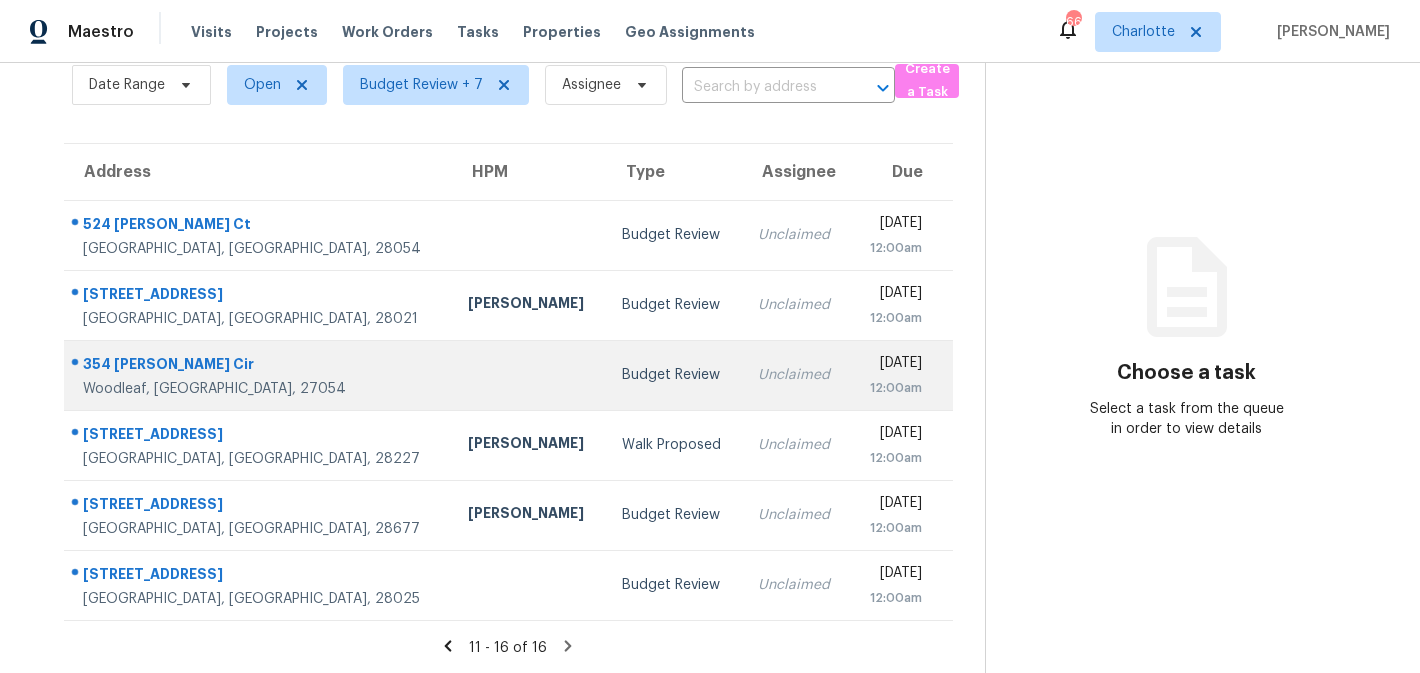 scroll, scrollTop: 0, scrollLeft: 0, axis: both 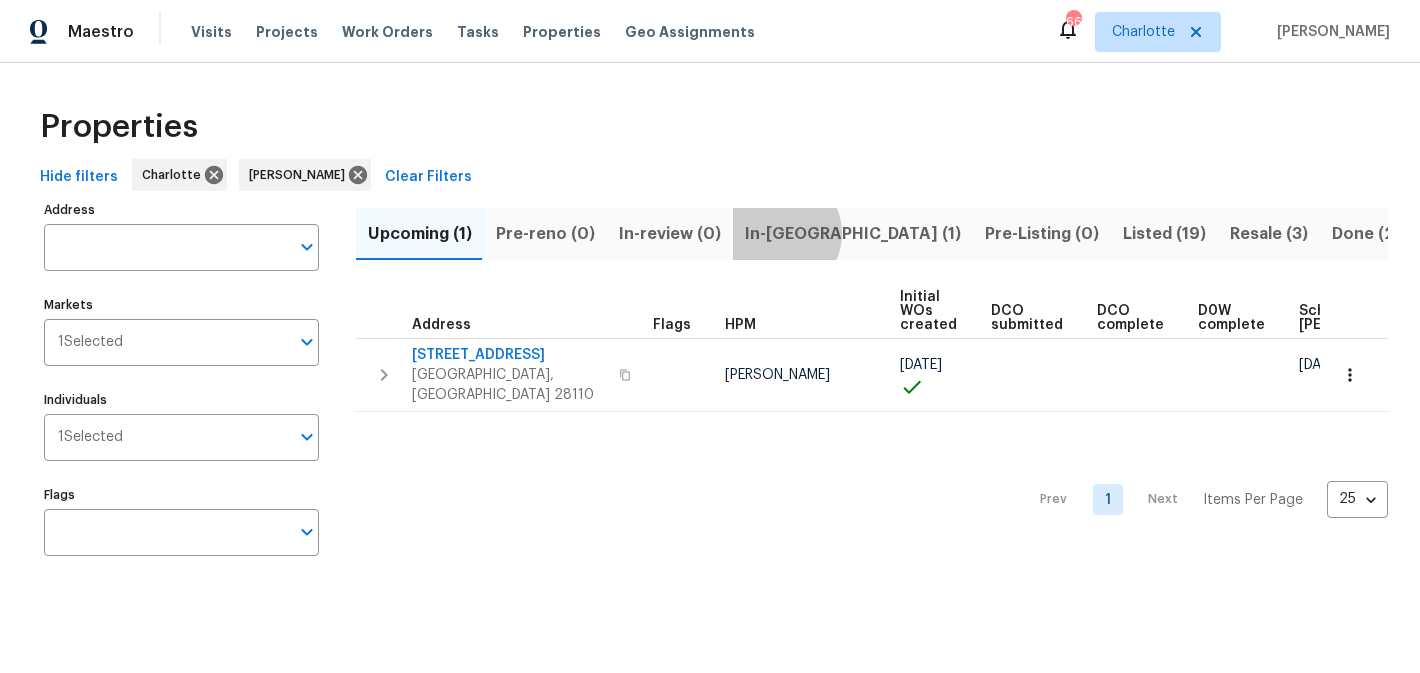 click on "In-reno (1)" at bounding box center [853, 234] 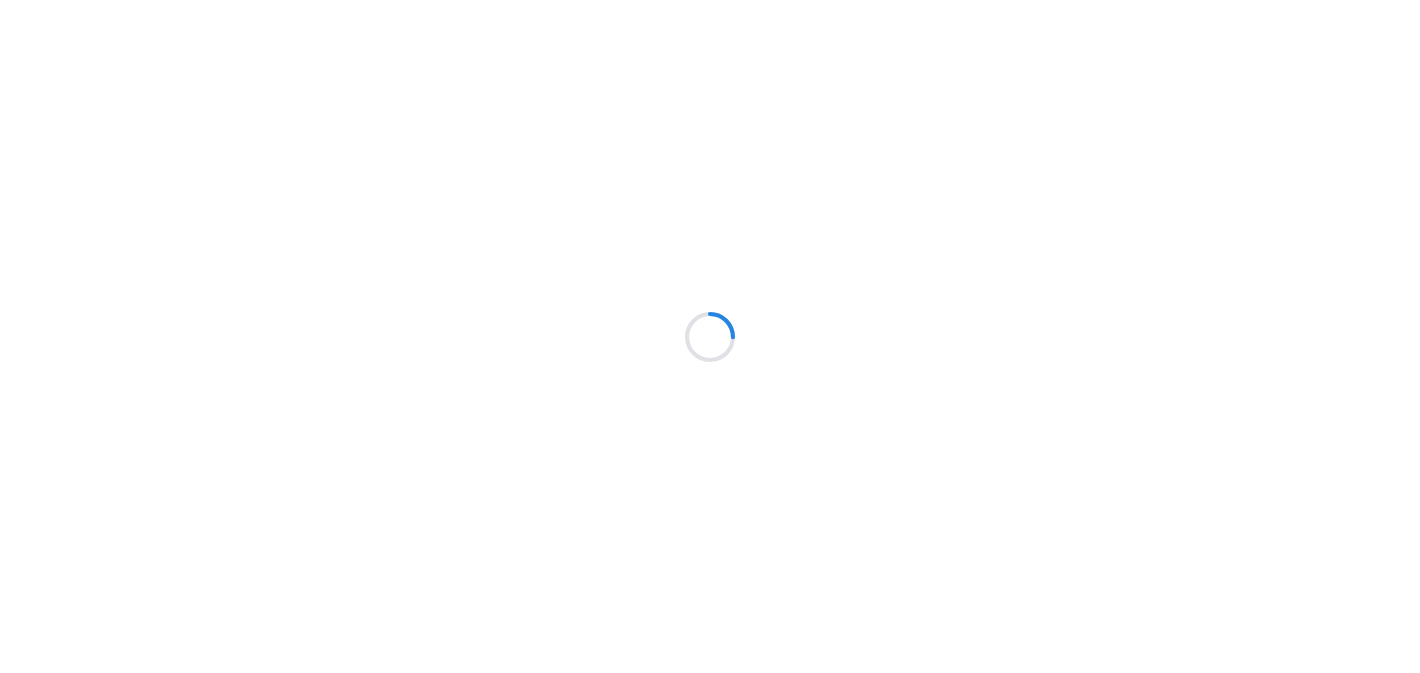 scroll, scrollTop: 0, scrollLeft: 0, axis: both 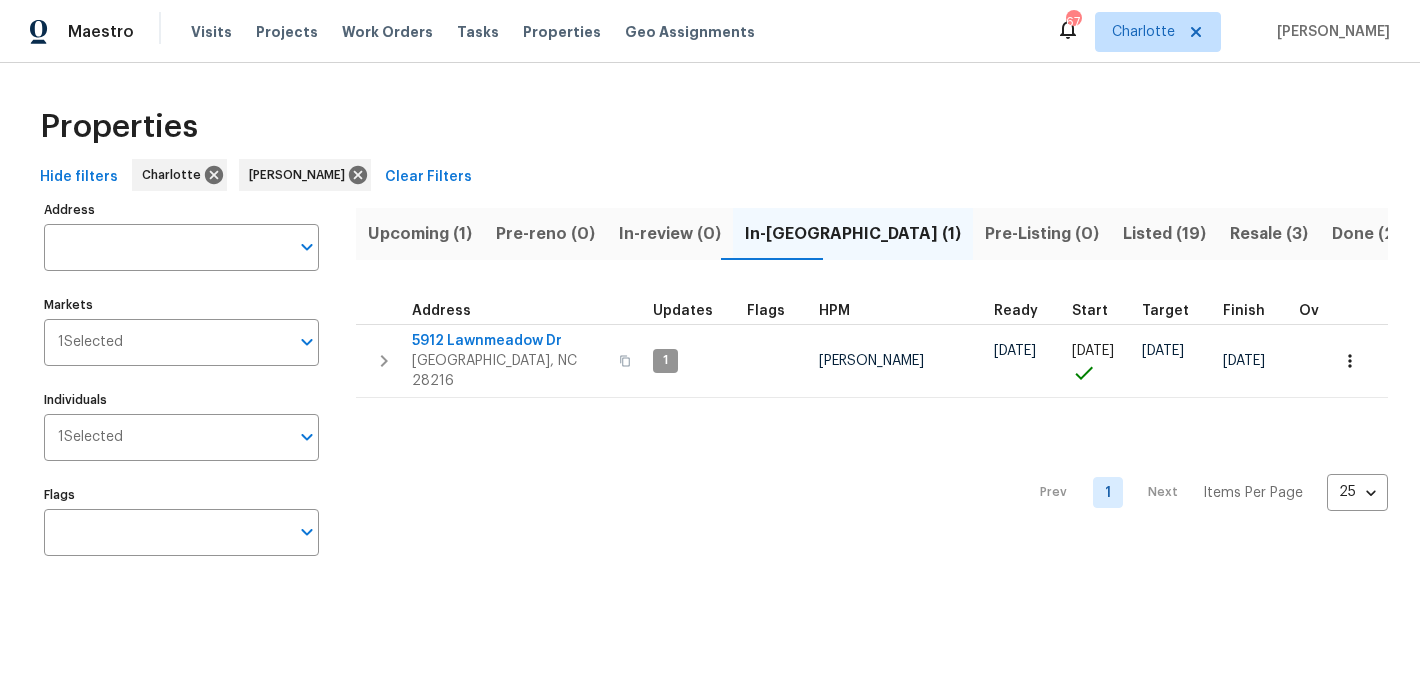 click on "Listed (19)" at bounding box center (1164, 234) 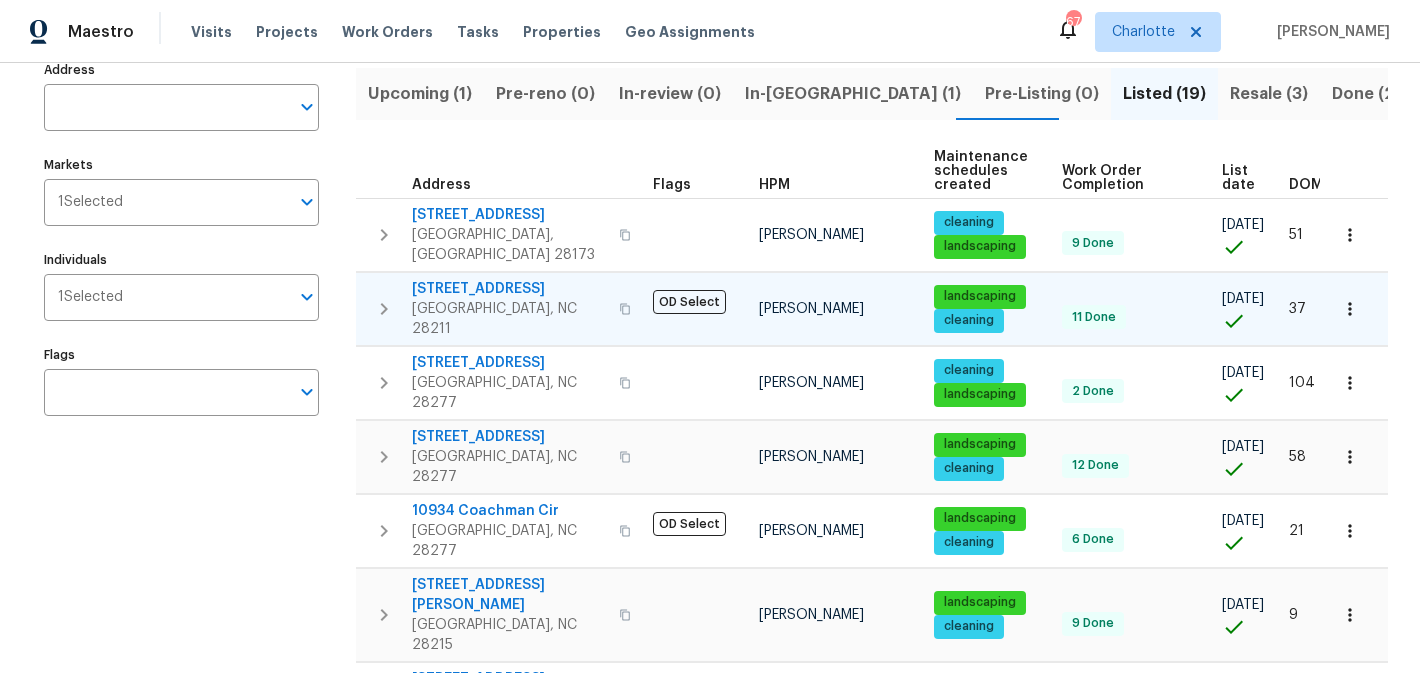 scroll, scrollTop: 145, scrollLeft: 0, axis: vertical 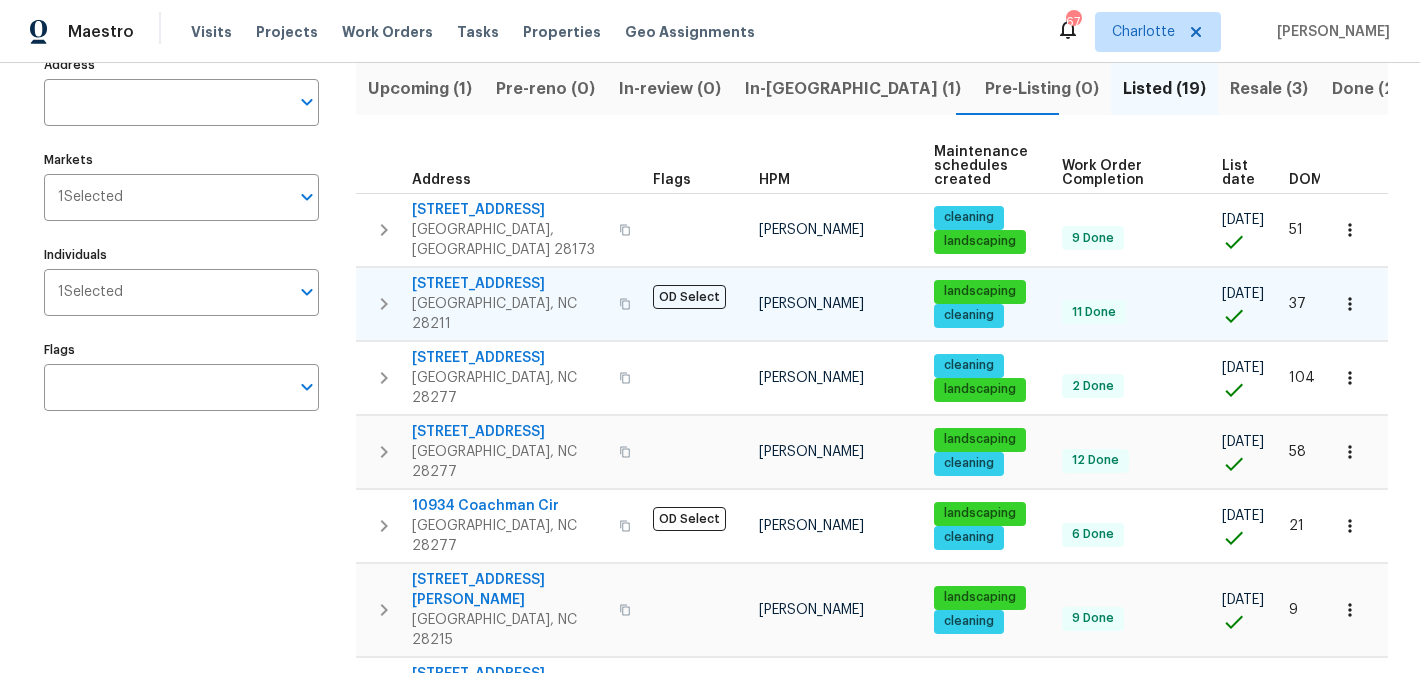 click on "7134 Rollingridge Dr" at bounding box center (509, 284) 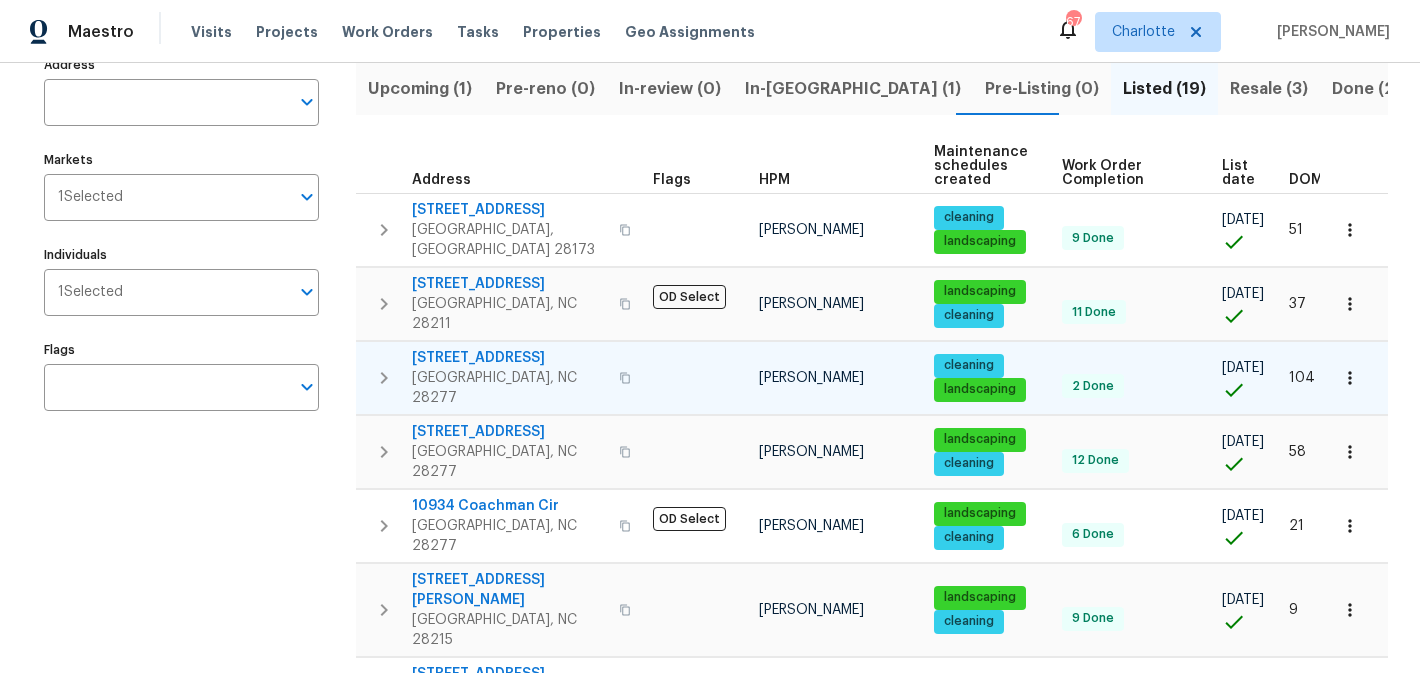 click on "9527 Scotland Hall Ct" at bounding box center (509, 358) 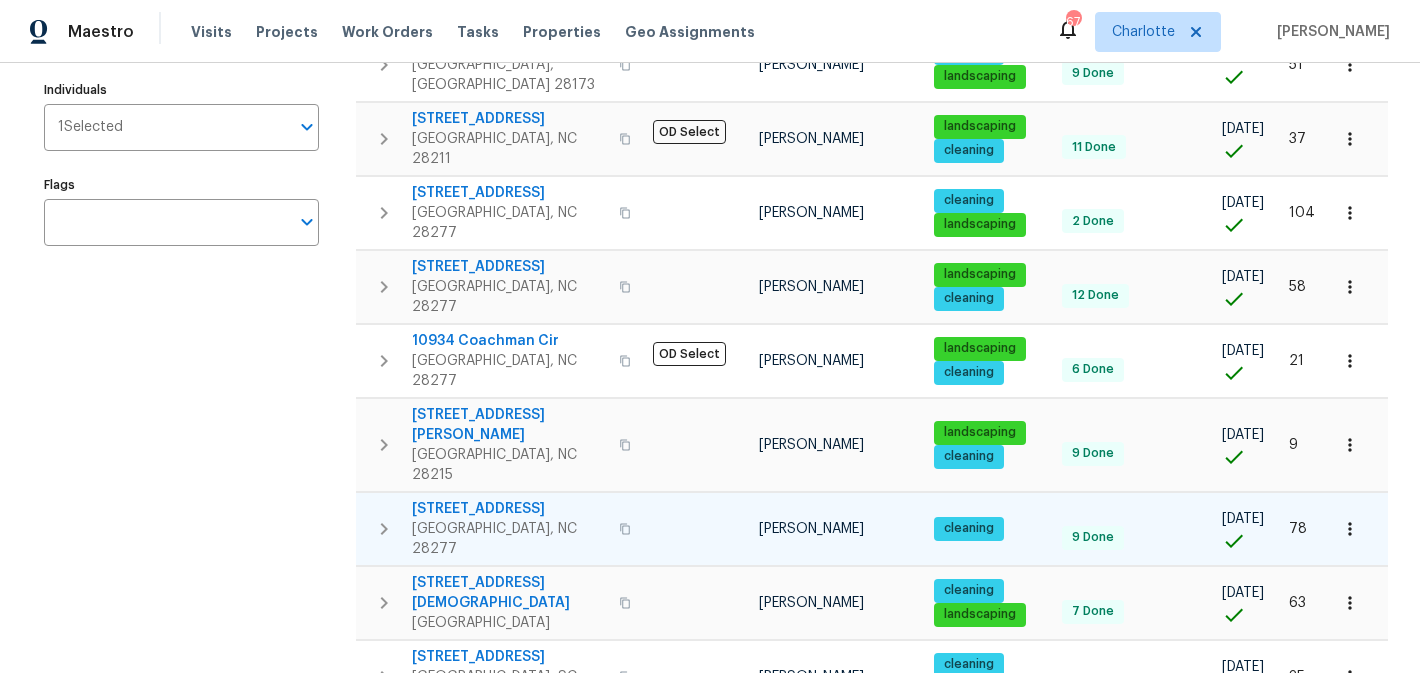 scroll, scrollTop: 316, scrollLeft: 0, axis: vertical 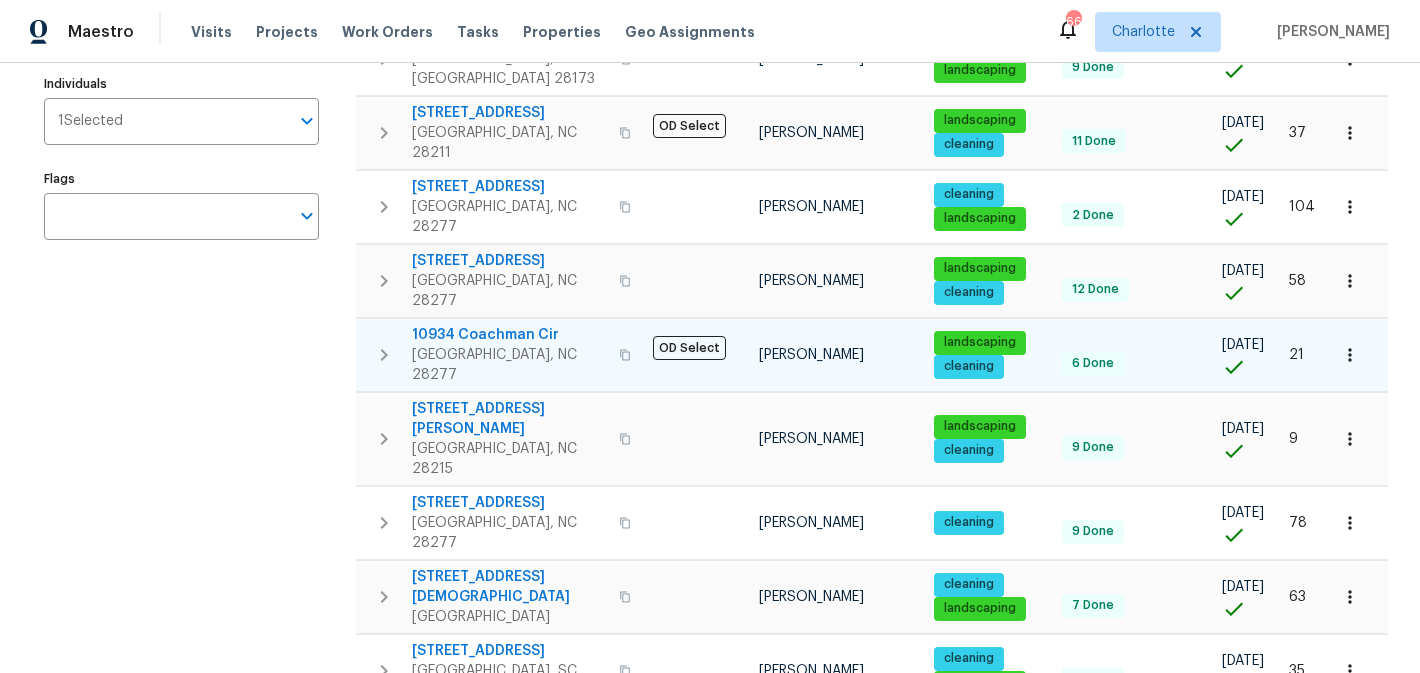 click on "10934 Coachman Cir" at bounding box center (509, 335) 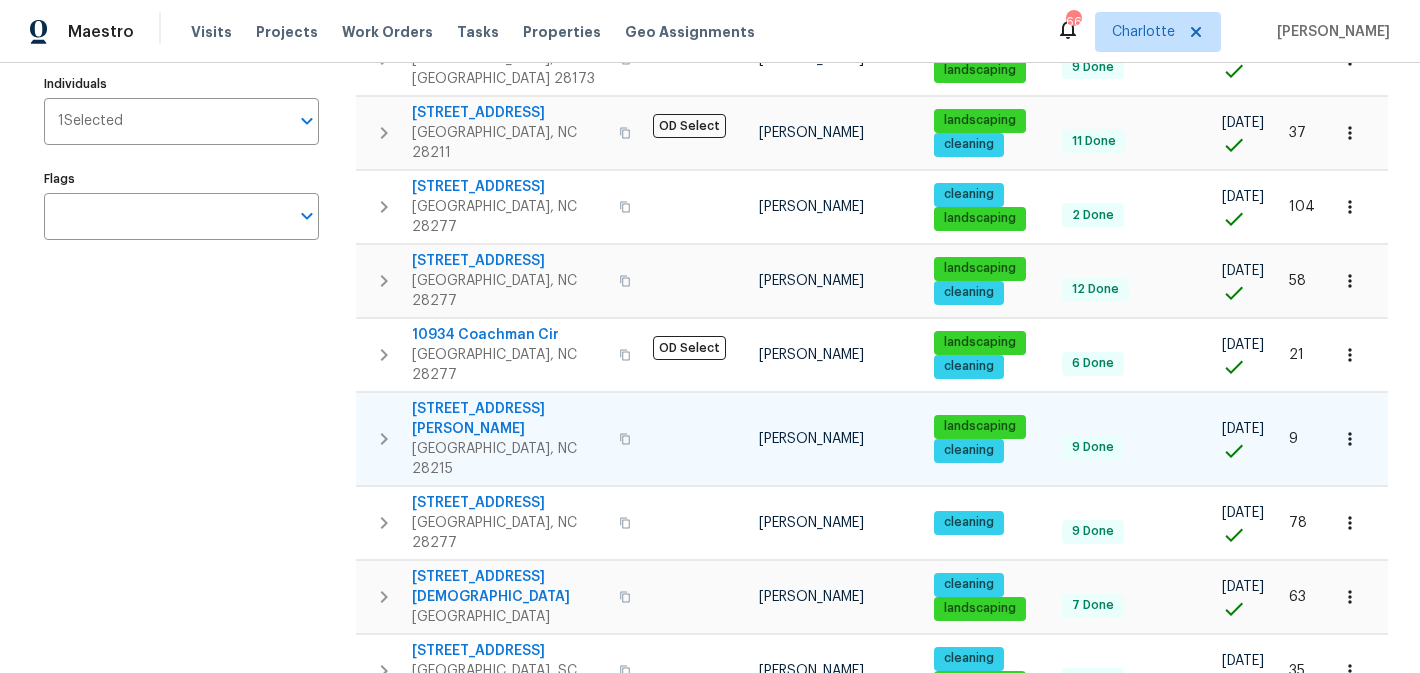click on "8004 Stevie Oaks Ln" at bounding box center (509, 419) 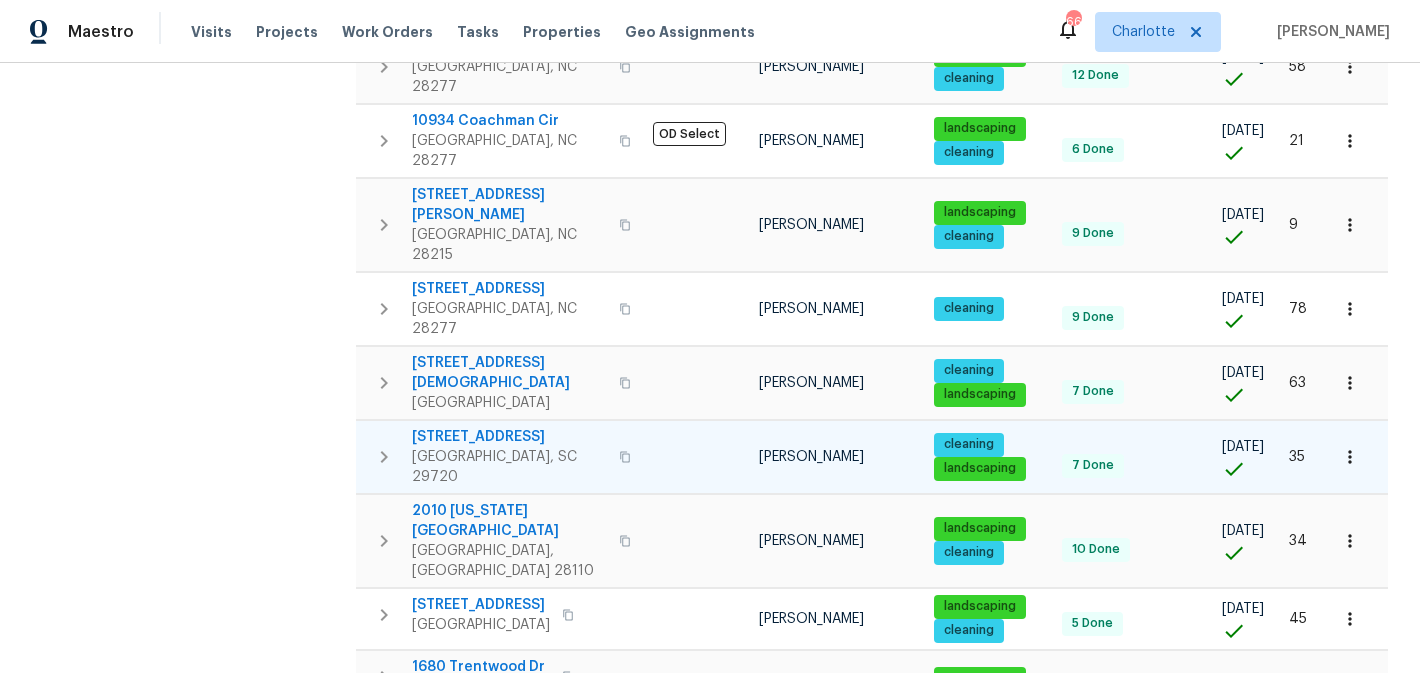 scroll, scrollTop: 534, scrollLeft: 0, axis: vertical 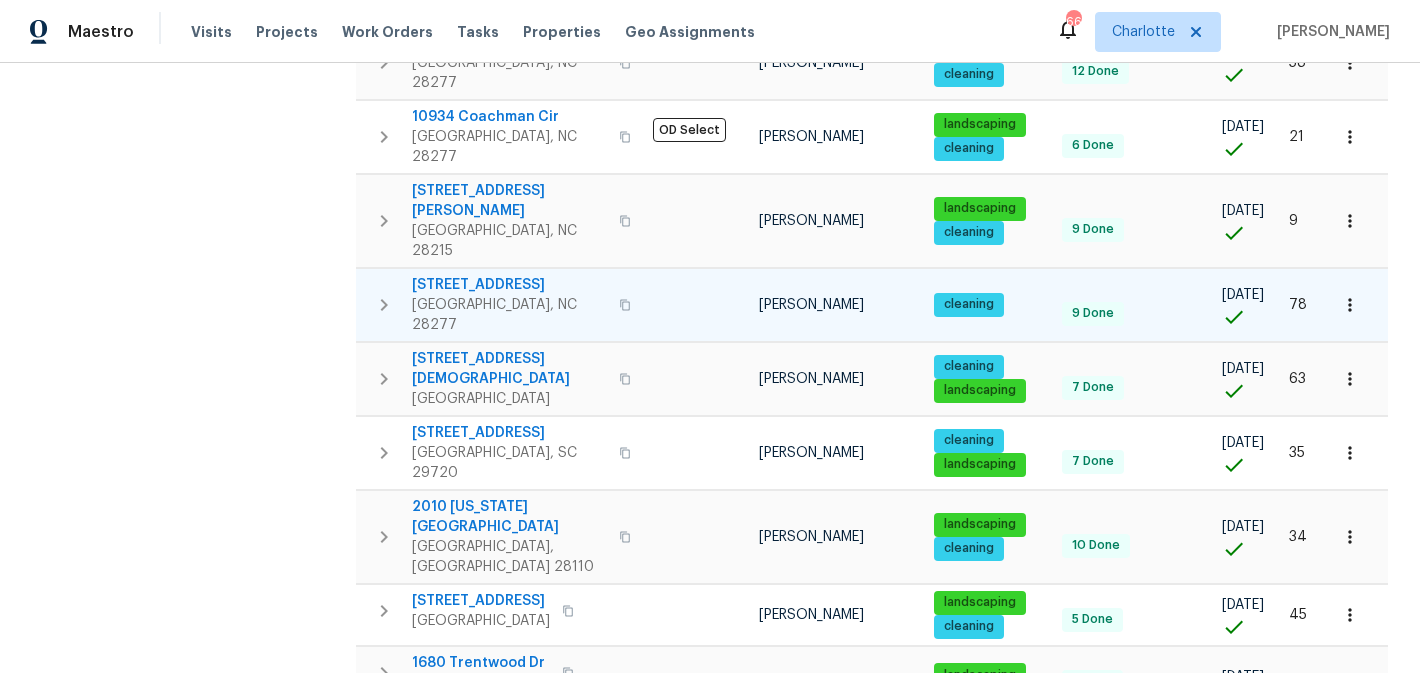 click on "3143 Windbluff Dr" at bounding box center [509, 285] 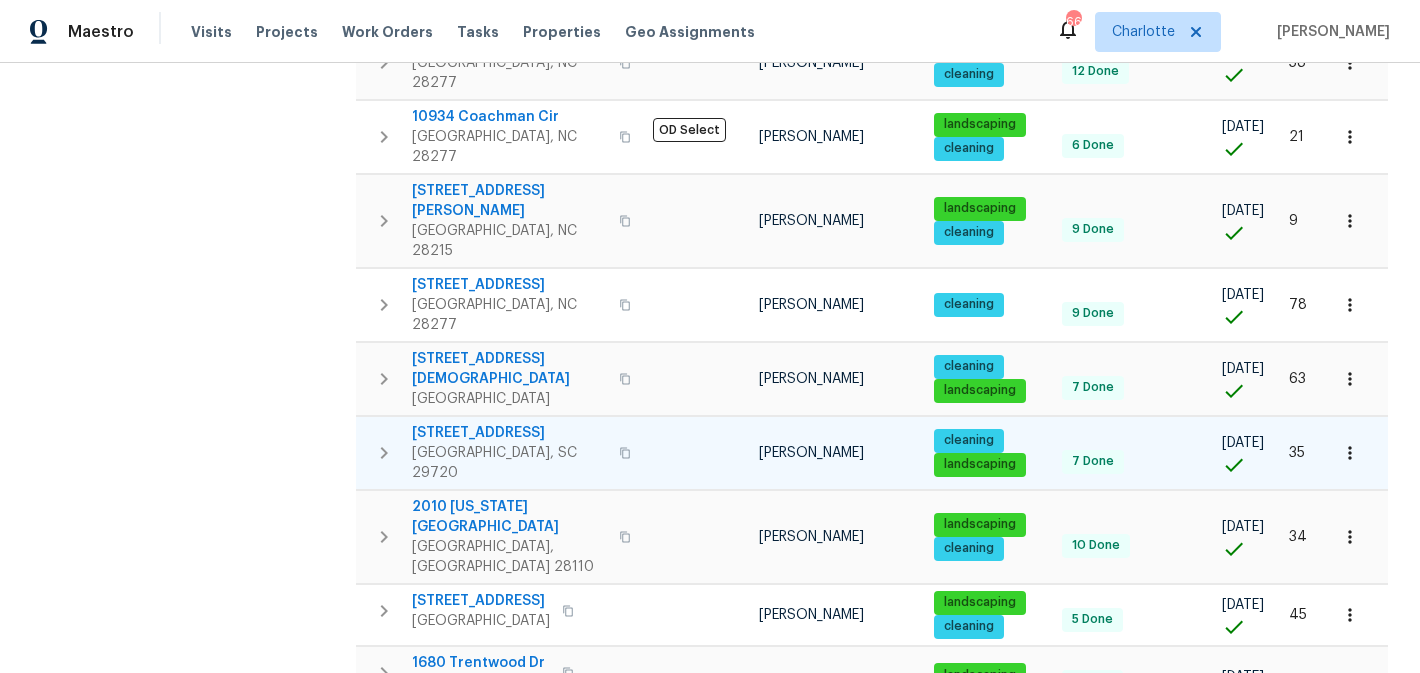 click on "3090 Bridgewater St" at bounding box center [509, 433] 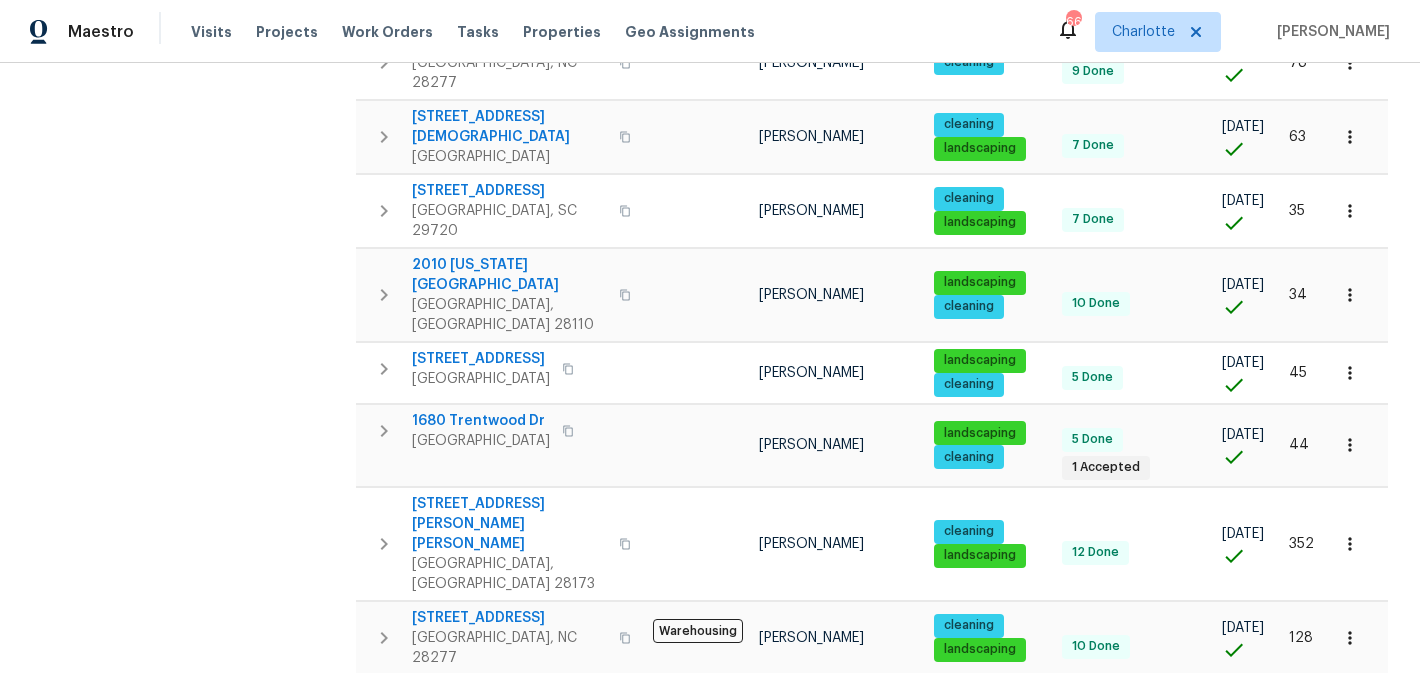 scroll, scrollTop: 792, scrollLeft: 0, axis: vertical 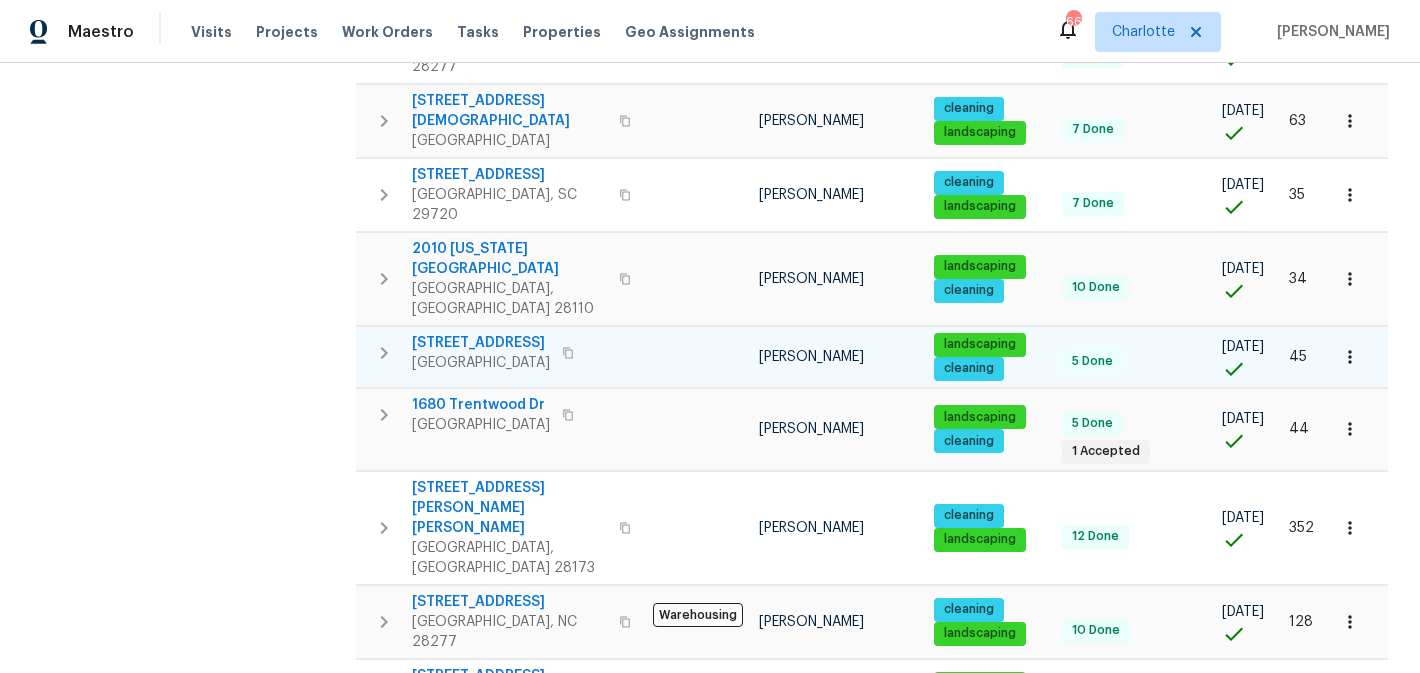 click on "3486 Duchess Ave" at bounding box center [481, 343] 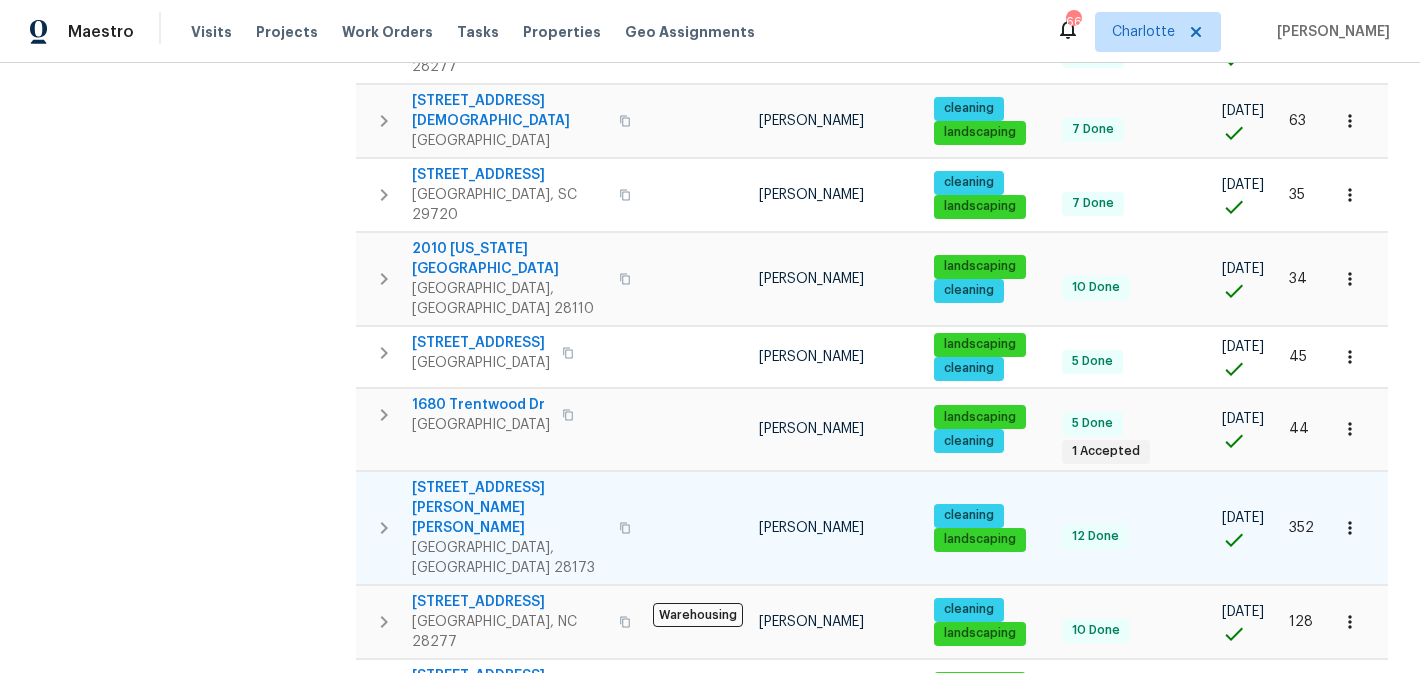 click on "8819 Richardson King Rd" at bounding box center (509, 508) 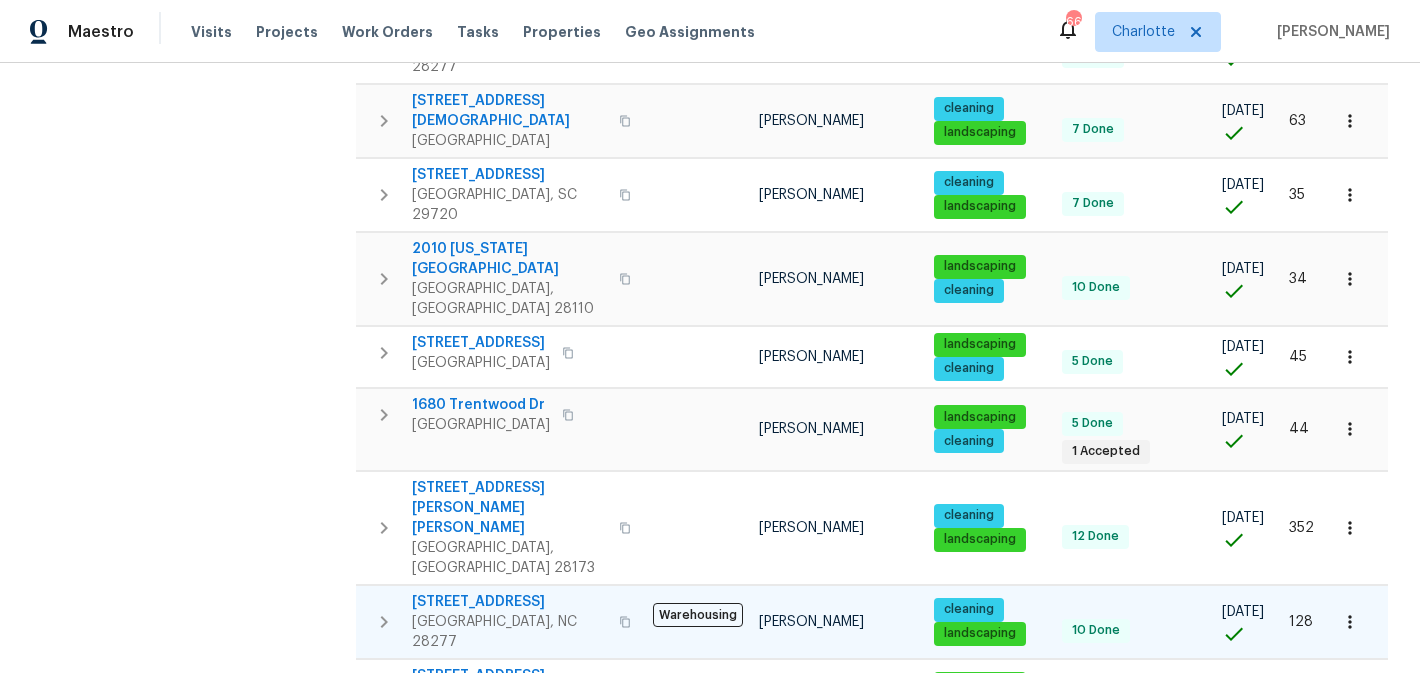 click on "10940 Wild Dove Ln" at bounding box center [509, 602] 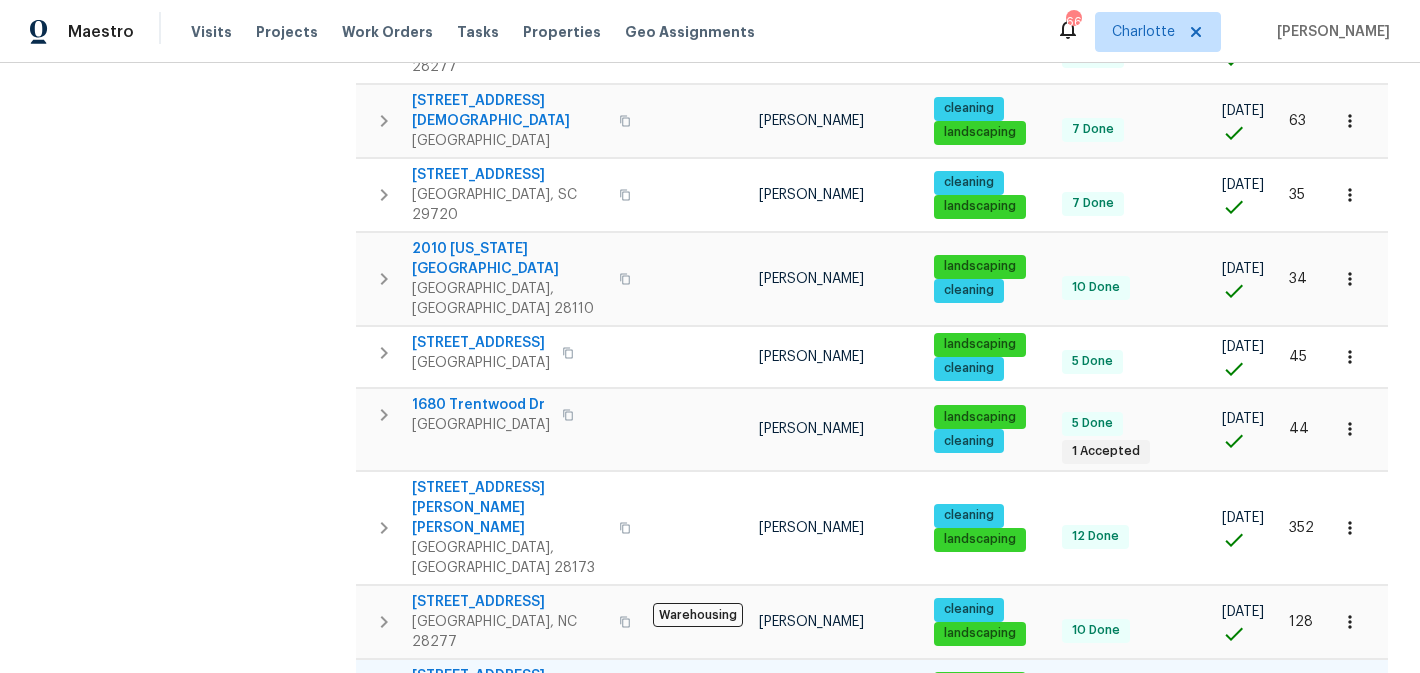 click on "3203 Oakdale Dr" at bounding box center [509, 676] 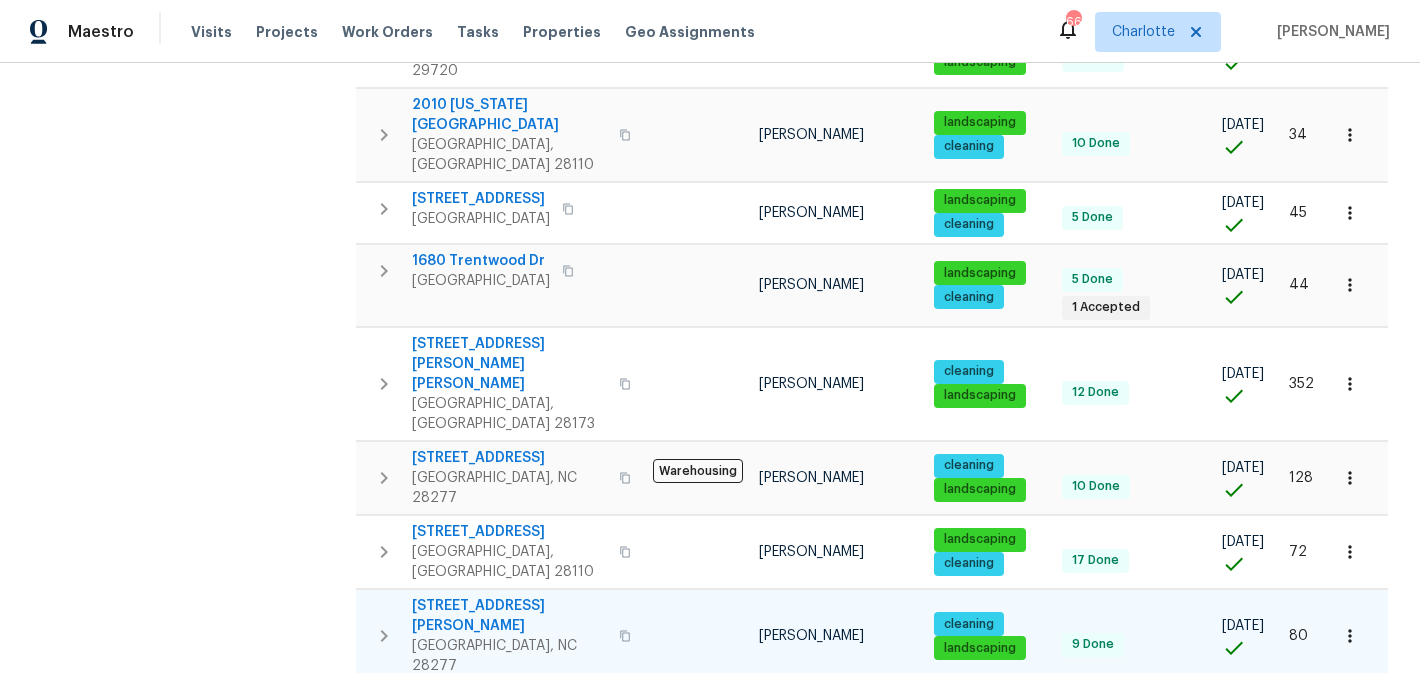 click on "15923 Prescott Hill Ave" at bounding box center (509, 616) 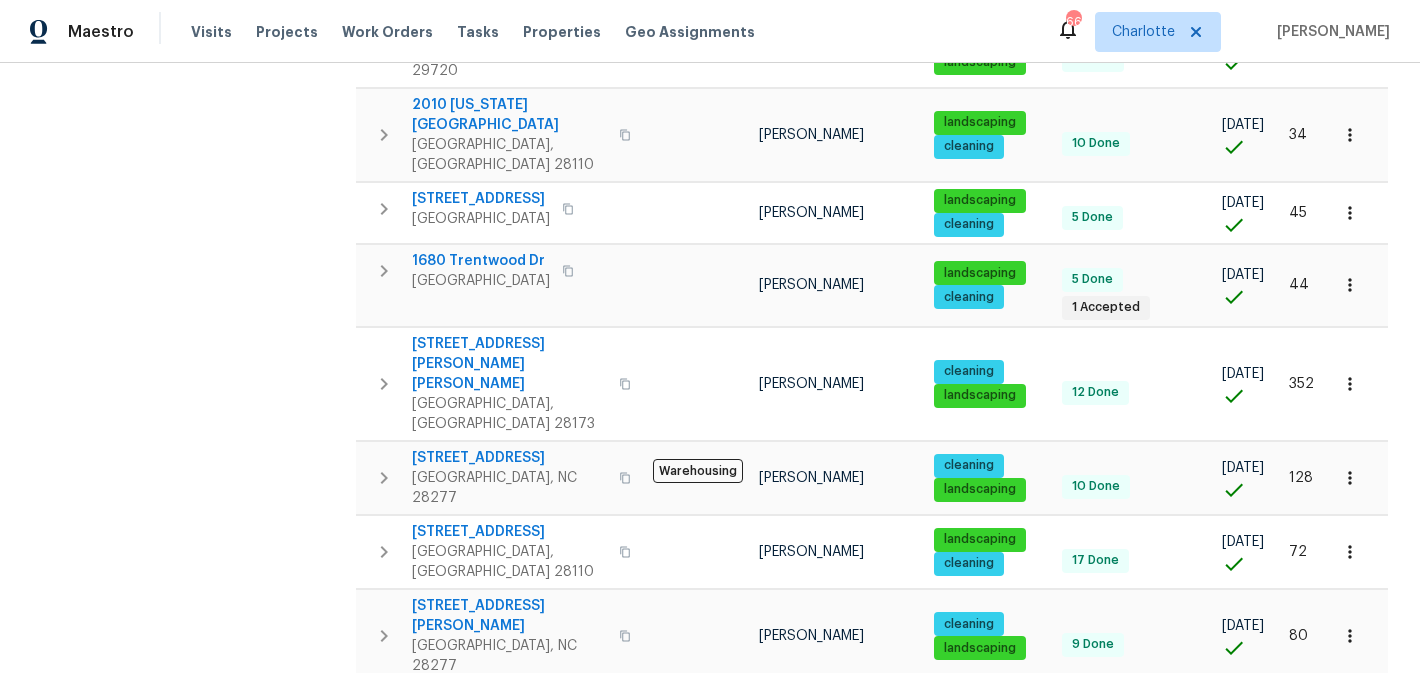 click on "13617 Red Wine Ct" at bounding box center (509, 700) 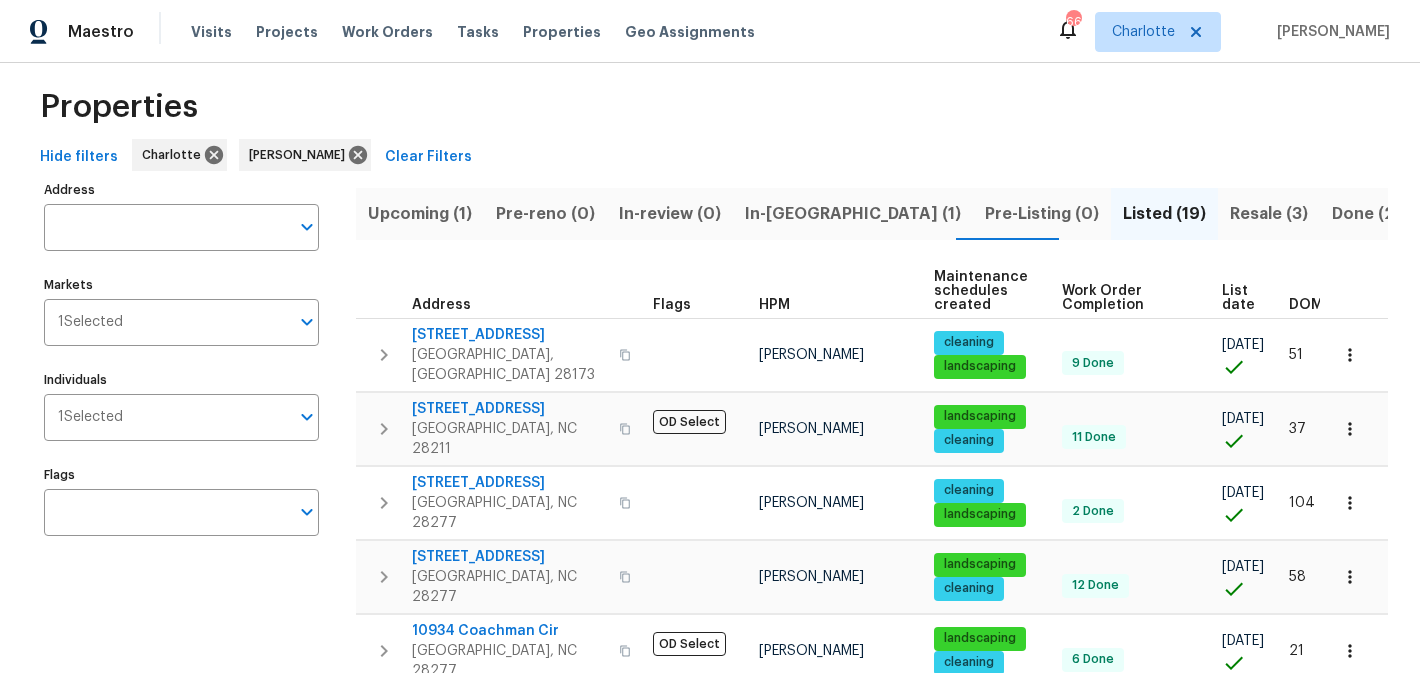 scroll, scrollTop: 0, scrollLeft: 0, axis: both 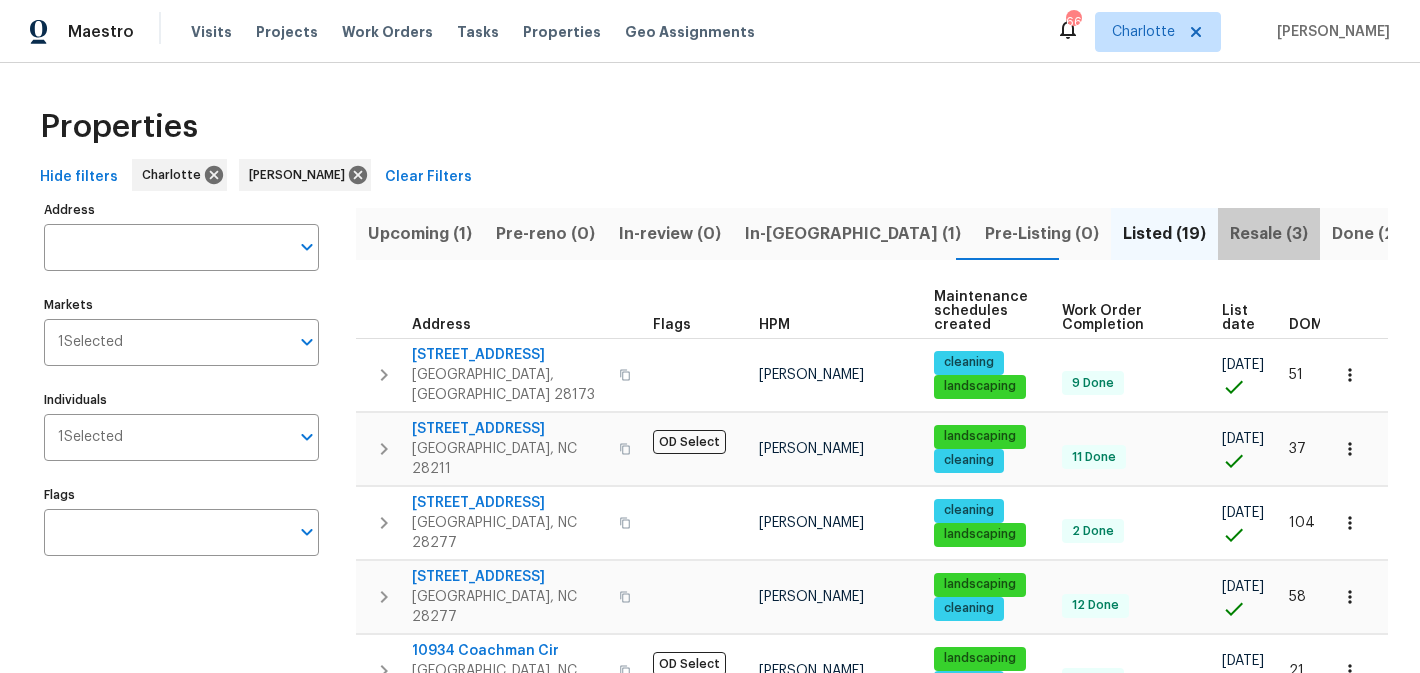 click on "Resale (3)" at bounding box center [1269, 234] 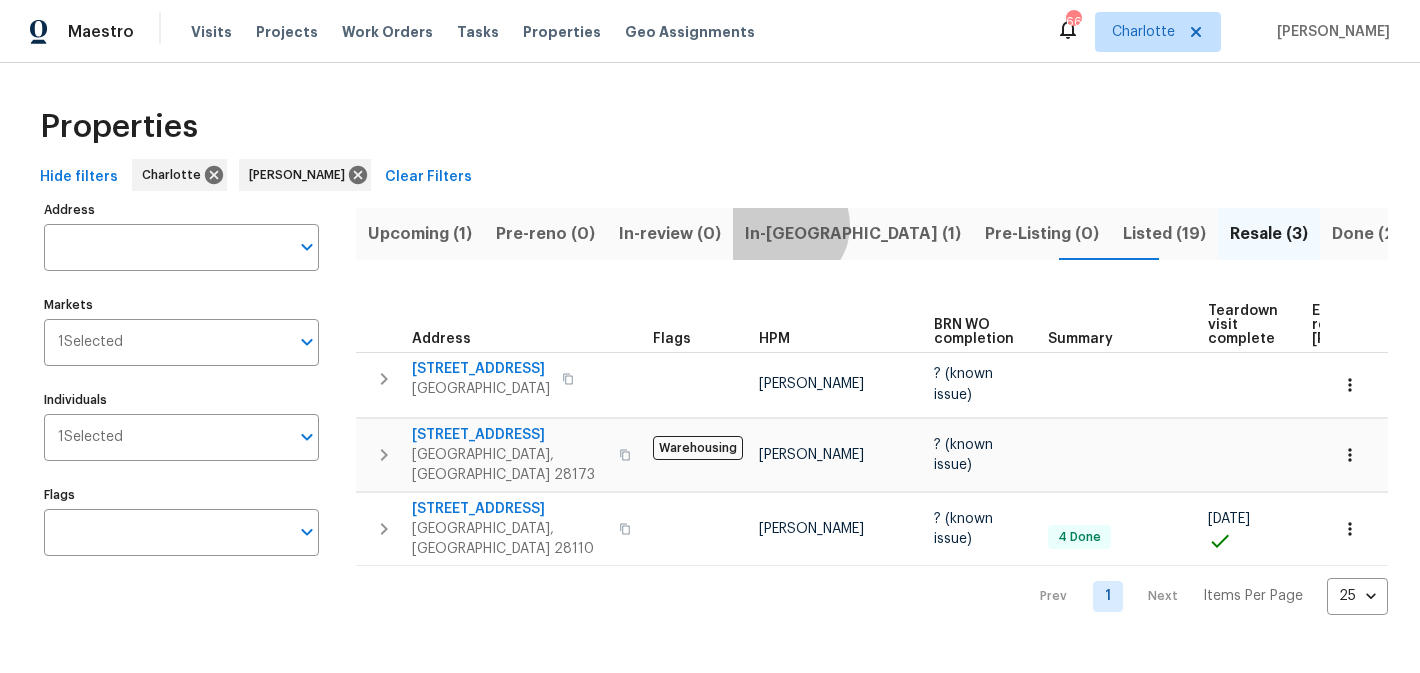 click on "In-reno (1)" at bounding box center (853, 234) 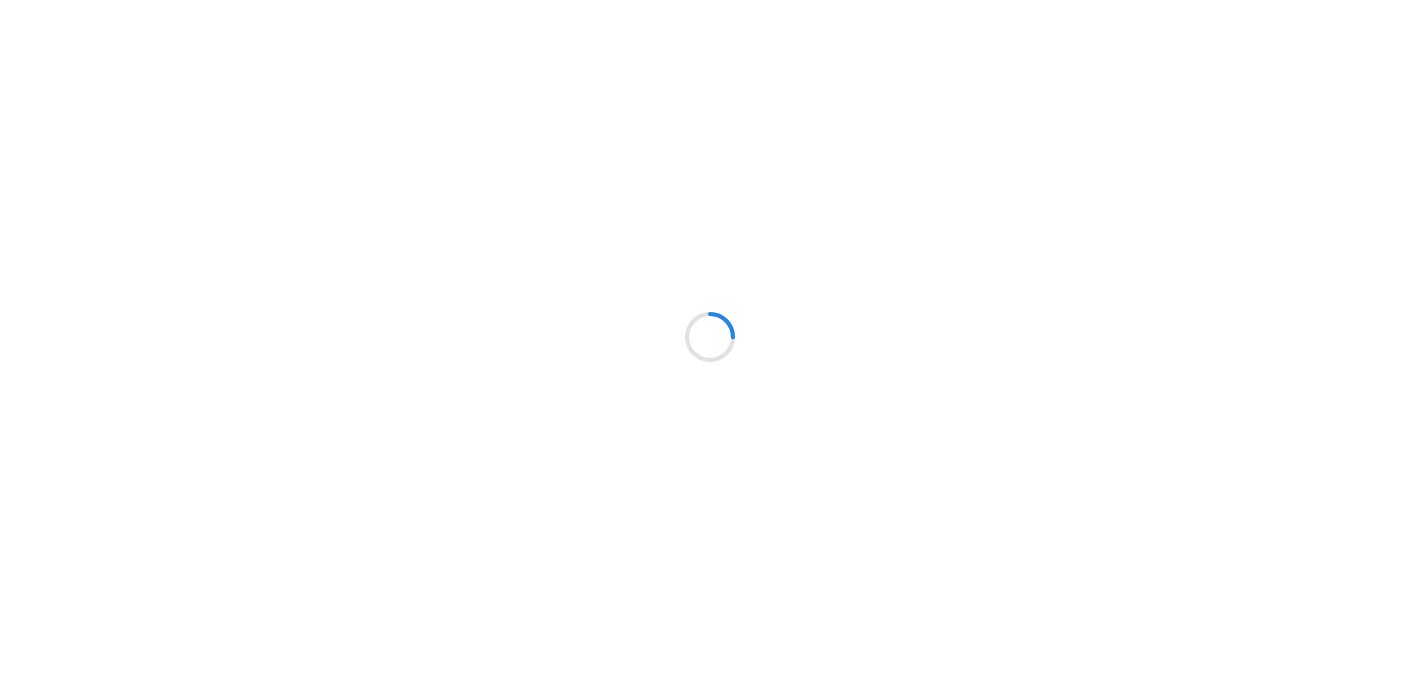 scroll, scrollTop: 0, scrollLeft: 0, axis: both 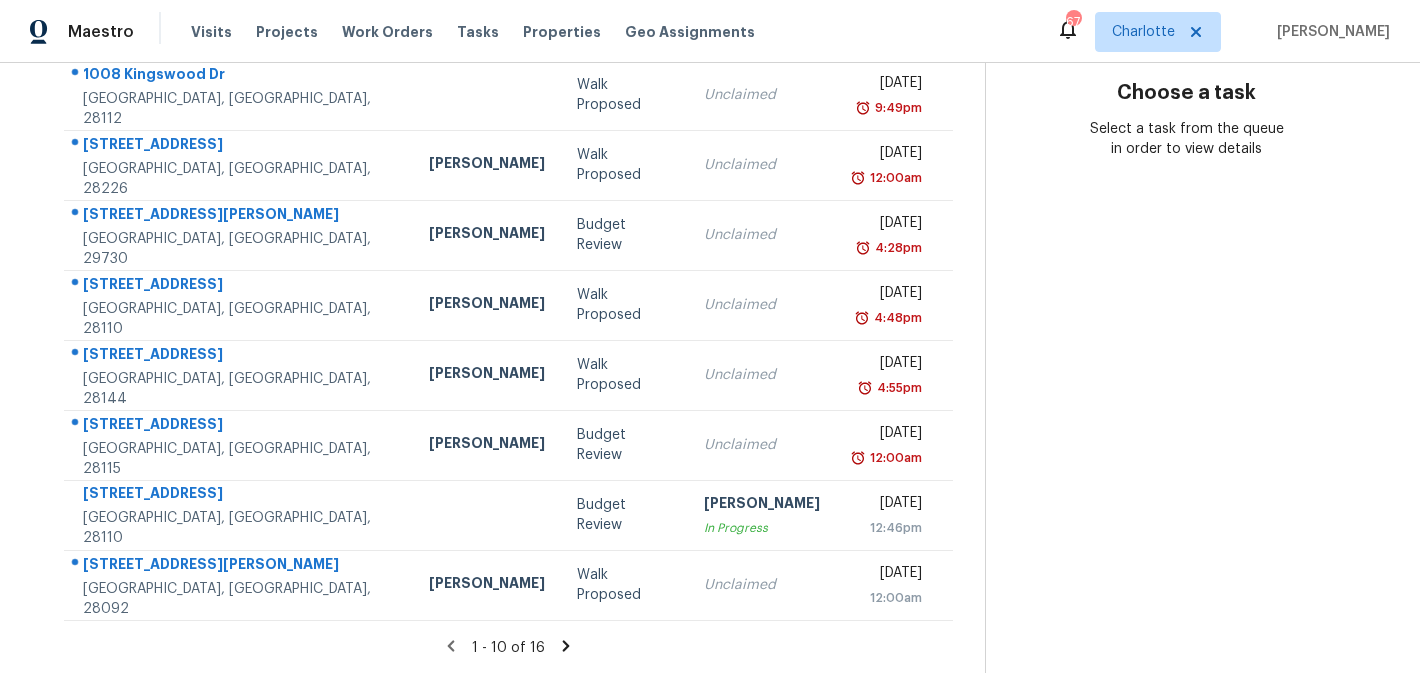 click 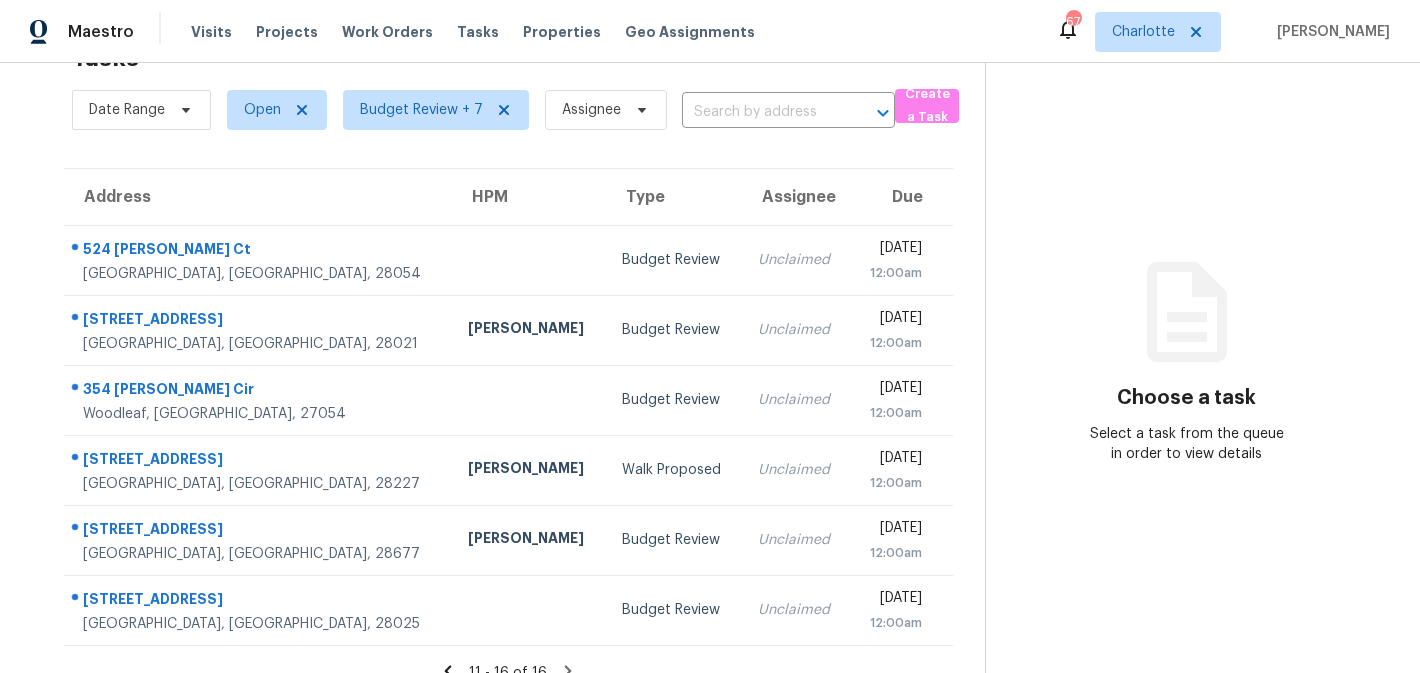 scroll, scrollTop: 88, scrollLeft: 0, axis: vertical 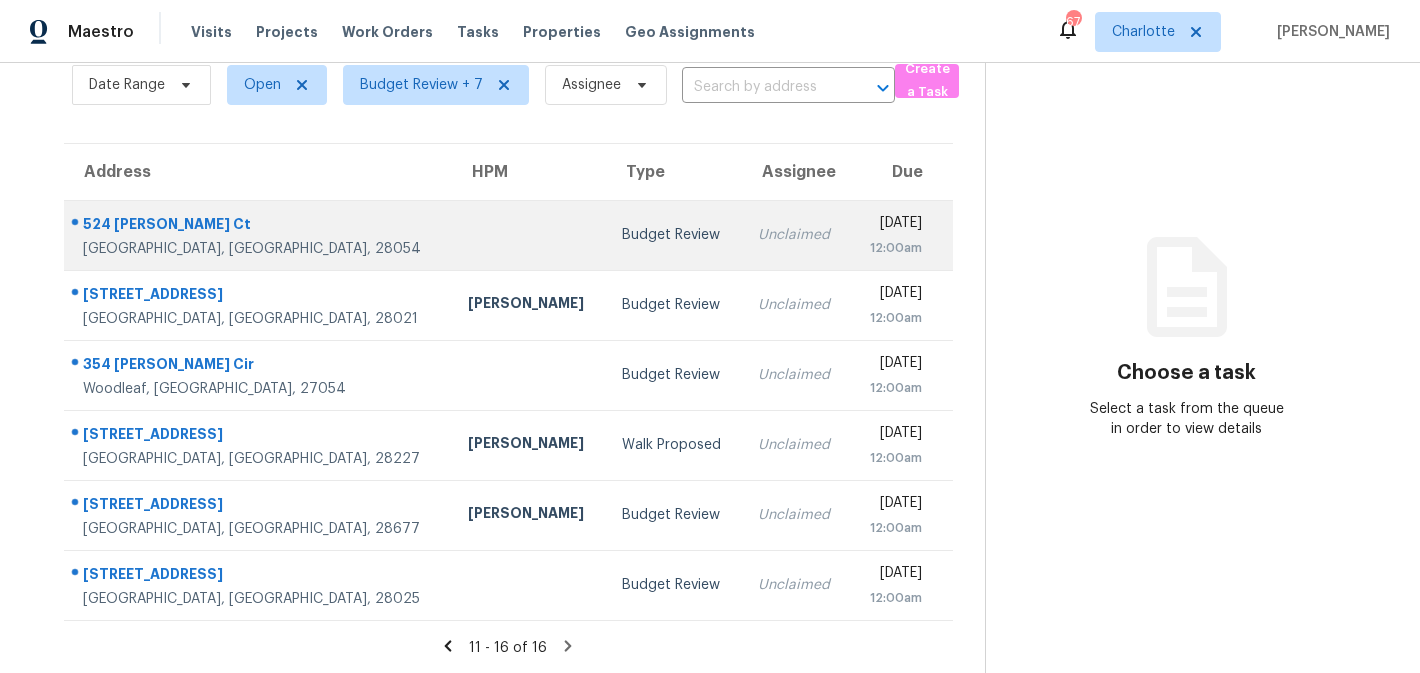 click on "Fri, Jul 18th 2025" at bounding box center (894, 225) 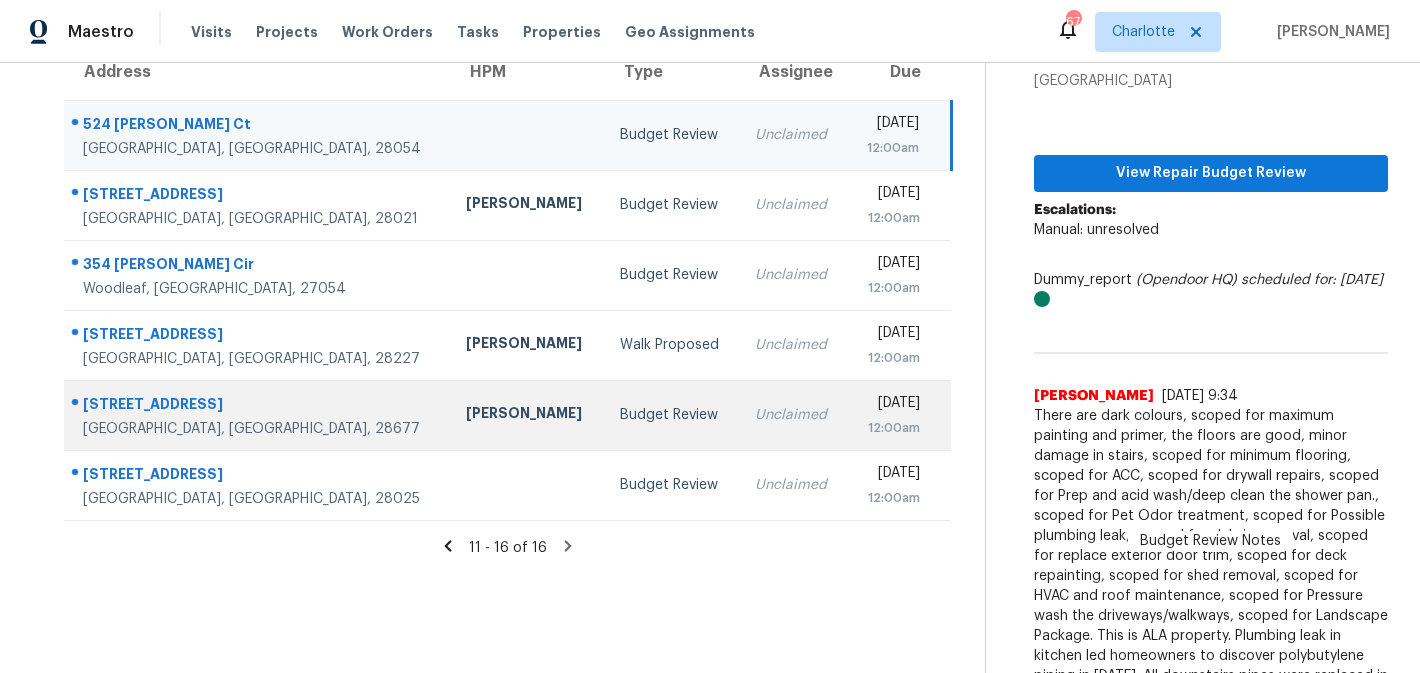 scroll, scrollTop: 172, scrollLeft: 0, axis: vertical 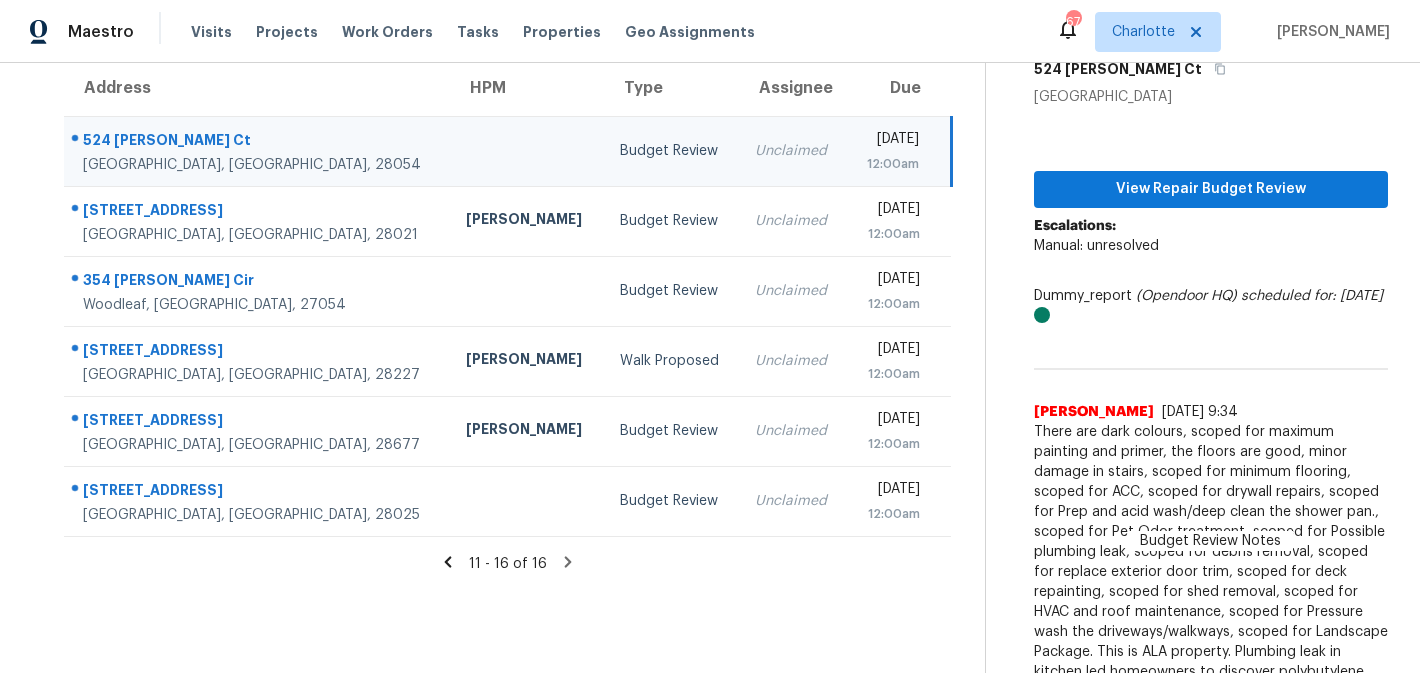 click on "Budget Review" at bounding box center [672, 151] 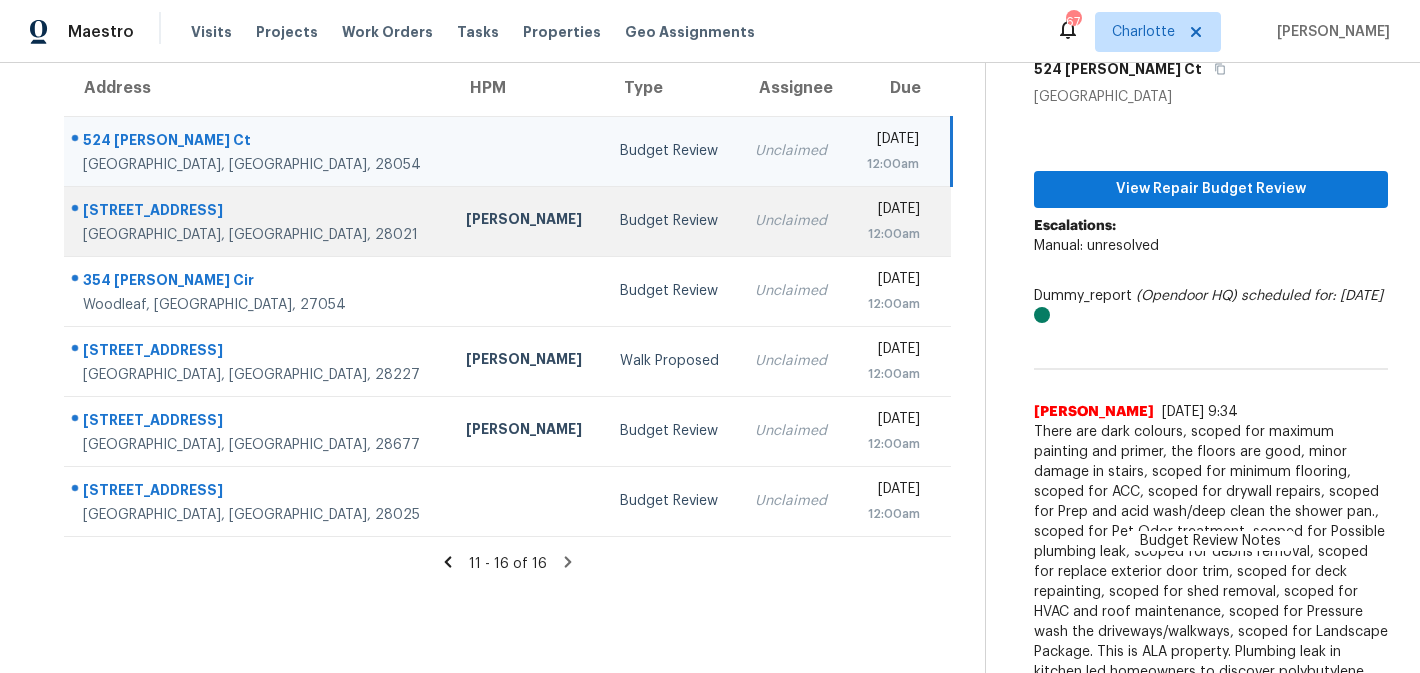 click on "Budget Review" at bounding box center (672, 221) 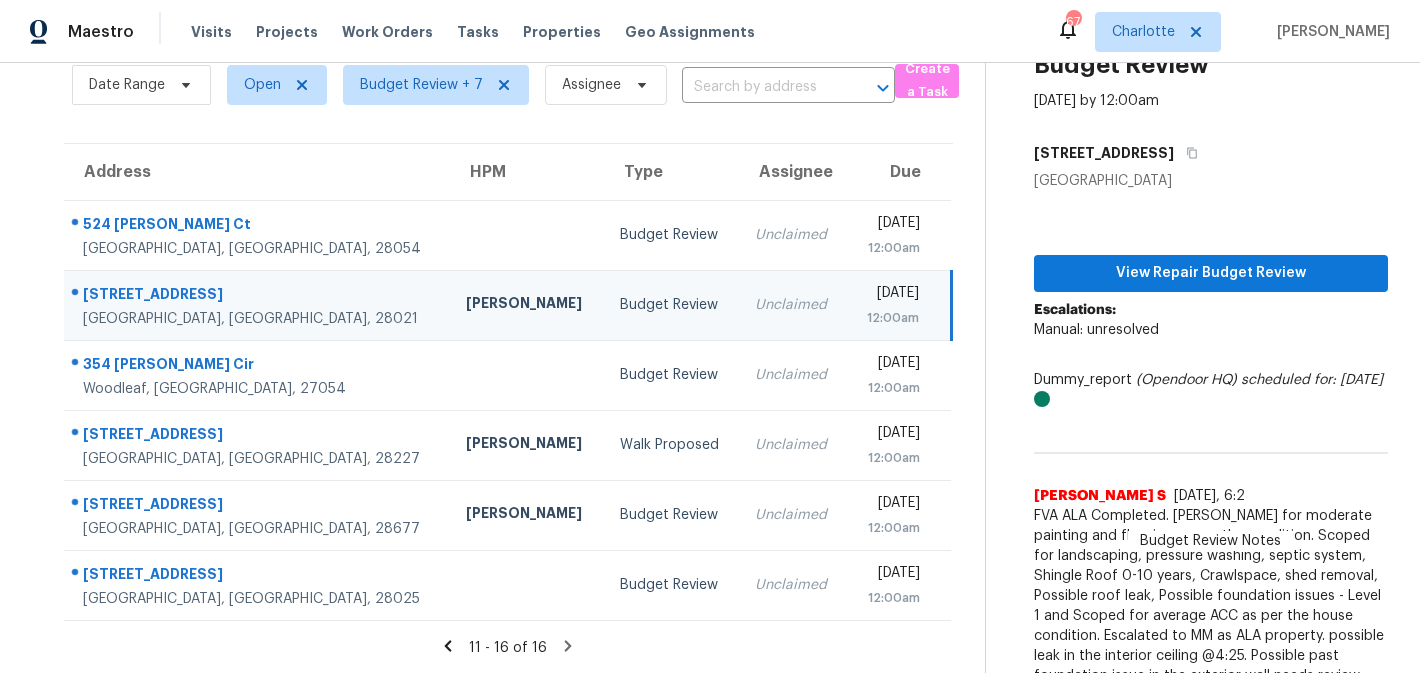 scroll, scrollTop: 131, scrollLeft: 0, axis: vertical 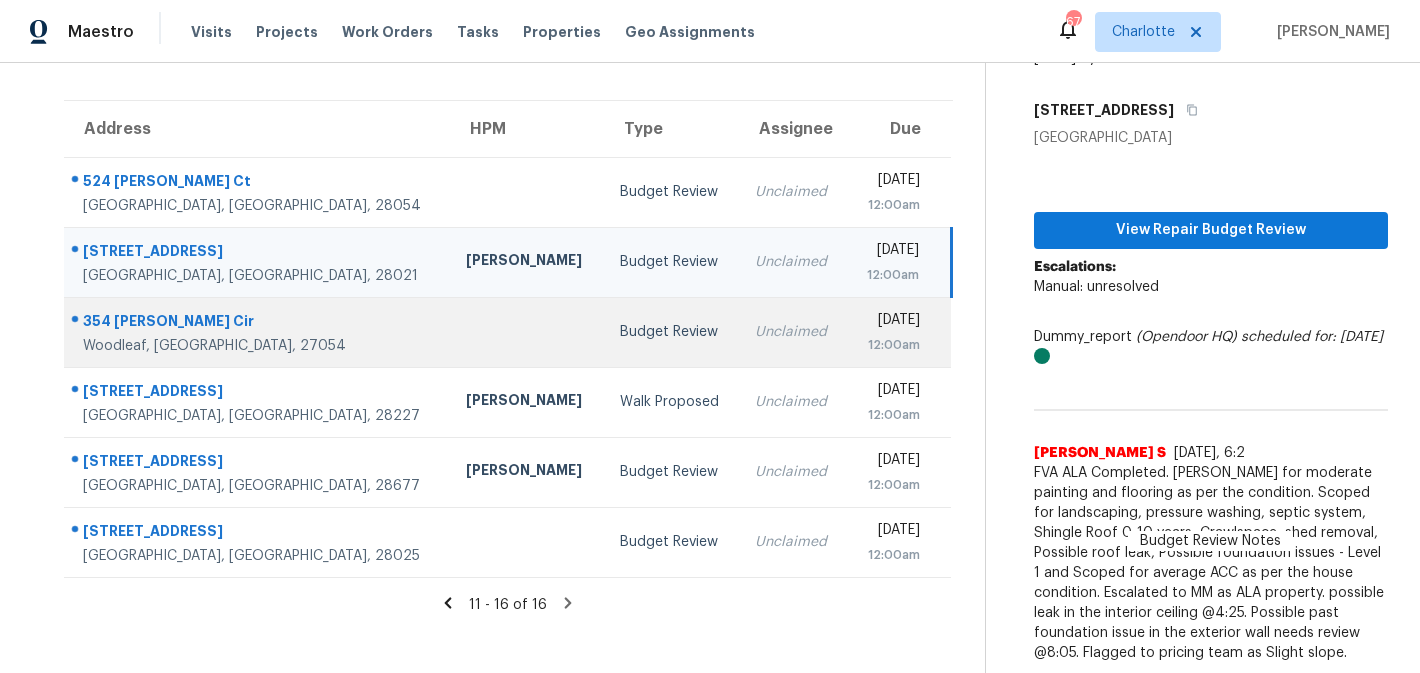 click on "Unclaimed" at bounding box center [793, 332] 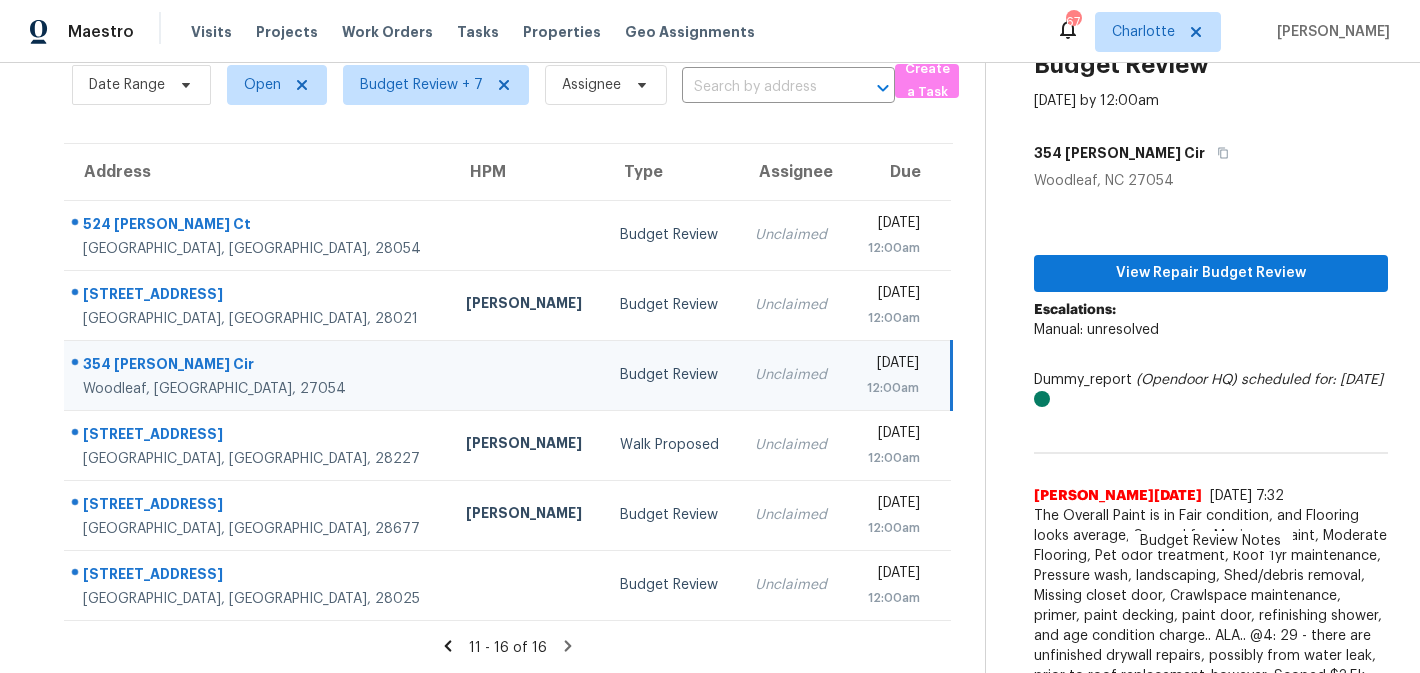 scroll, scrollTop: 151, scrollLeft: 0, axis: vertical 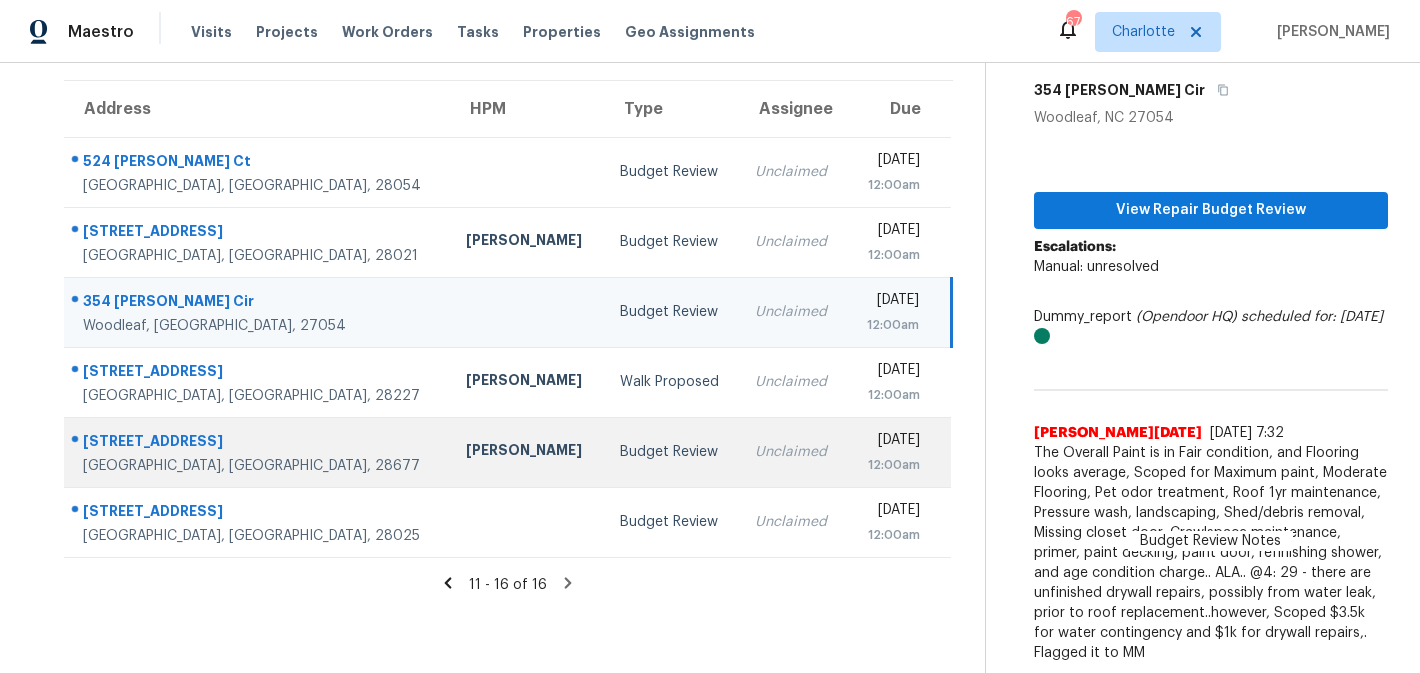 click on "Unclaimed" at bounding box center (793, 452) 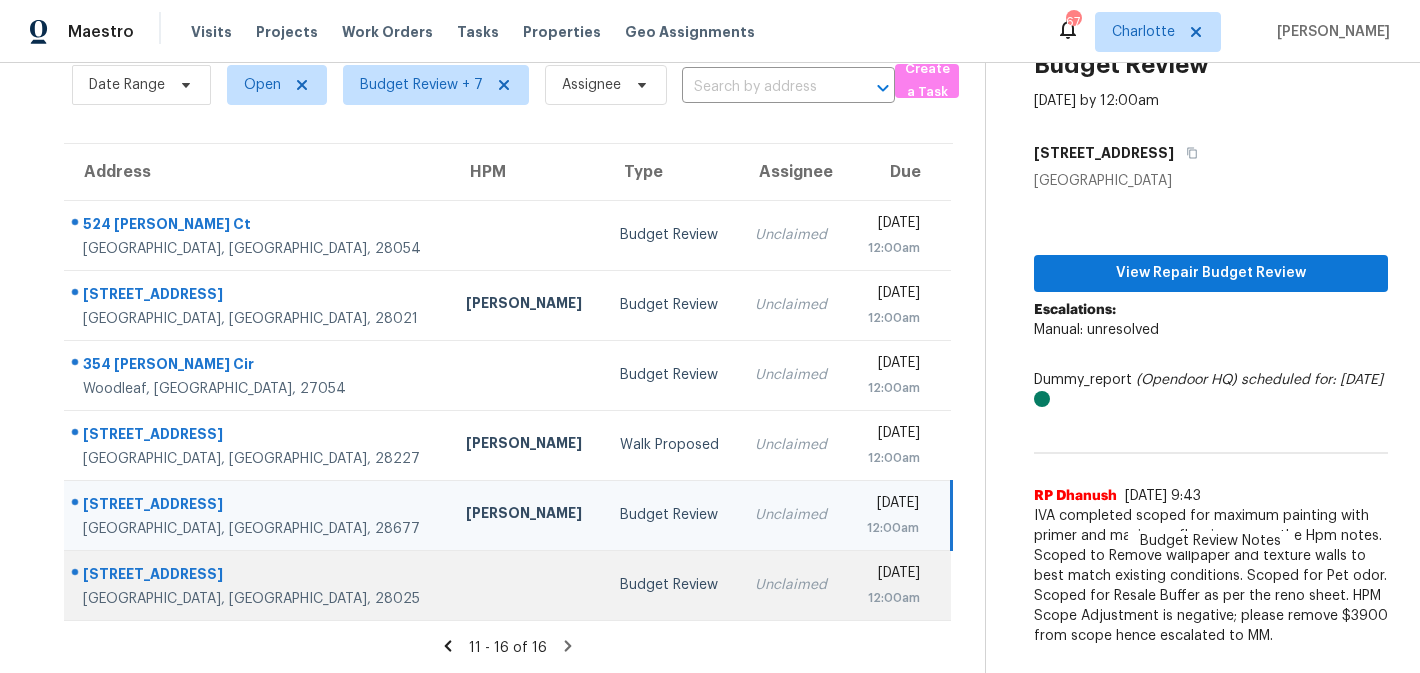 click on "Fri, Jul 18th 2025 12:00am" at bounding box center (899, 585) 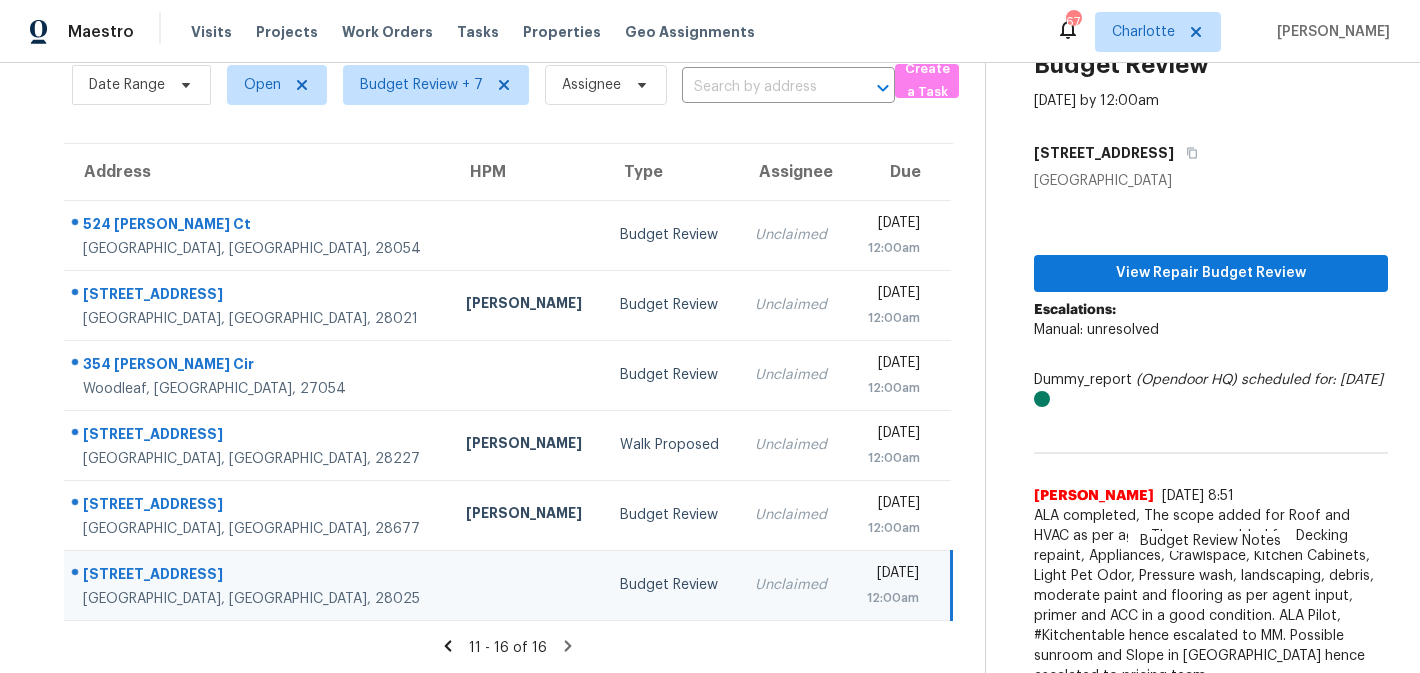 scroll, scrollTop: 91, scrollLeft: 0, axis: vertical 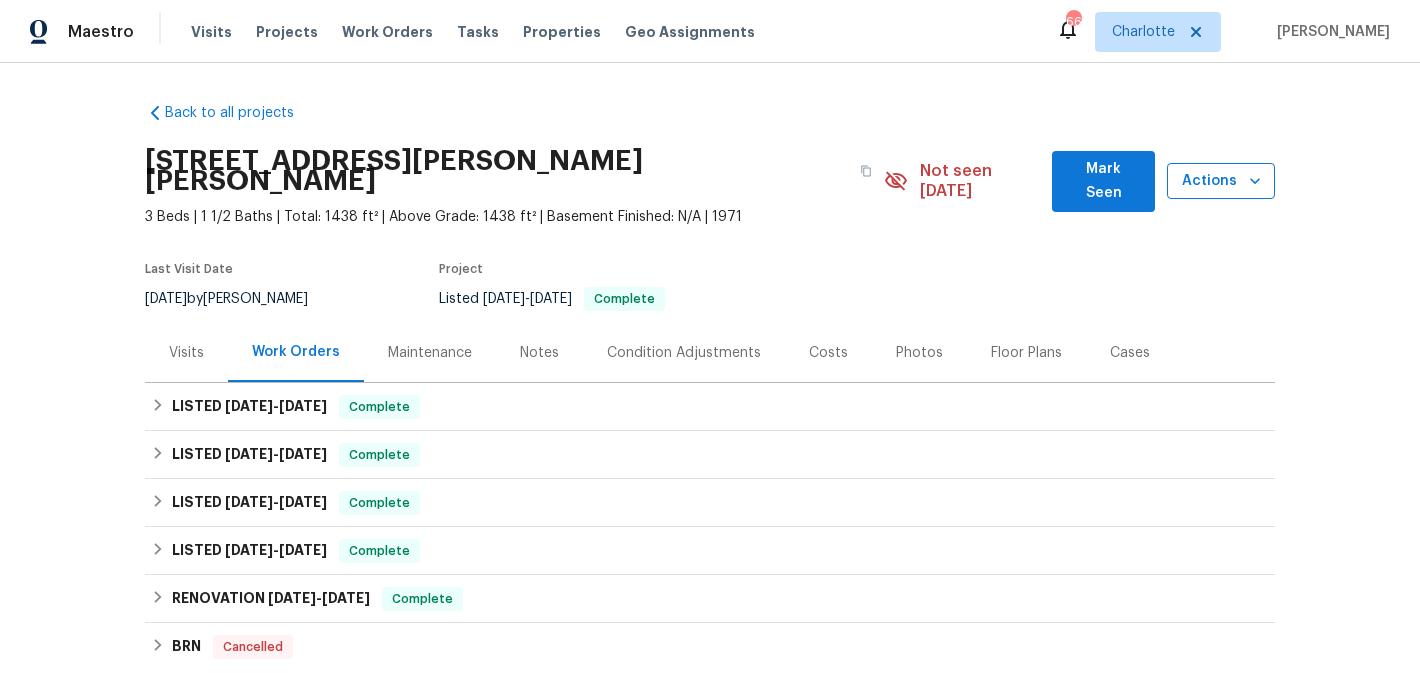 click 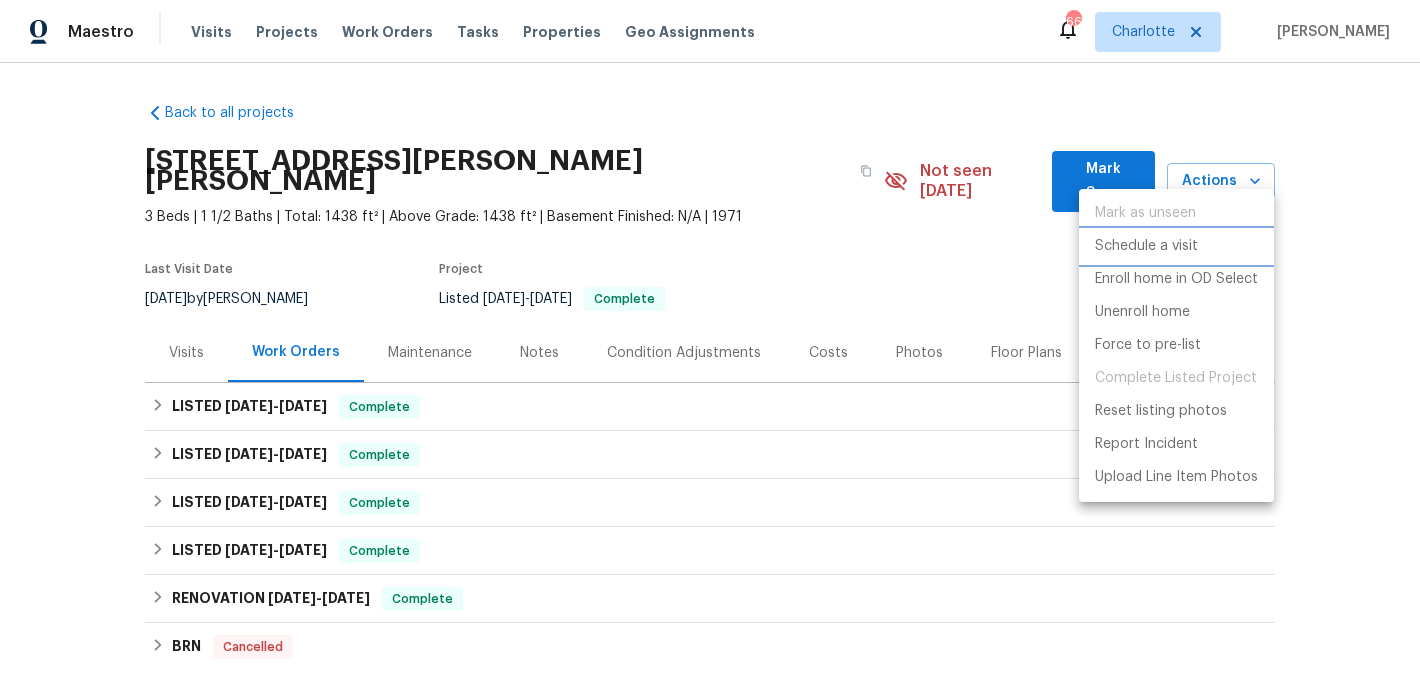 click on "Schedule a visit" at bounding box center [1146, 246] 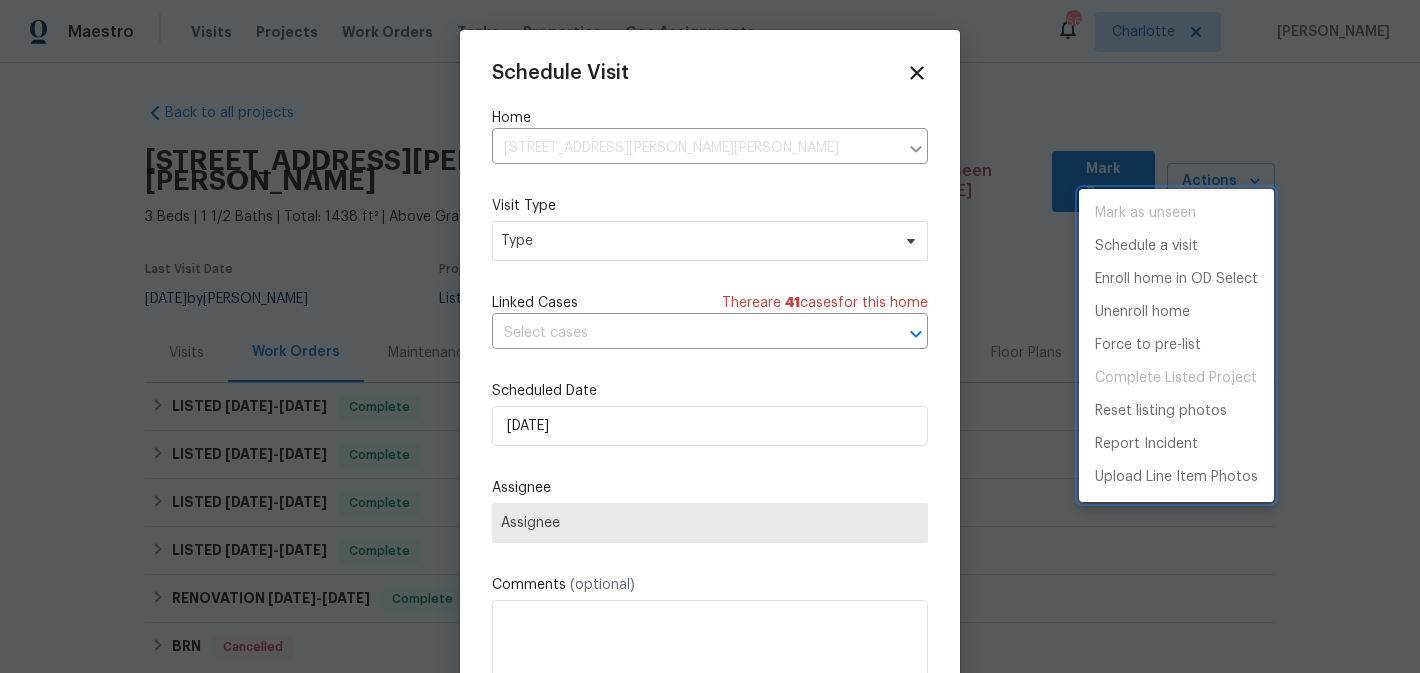 click at bounding box center [710, 336] 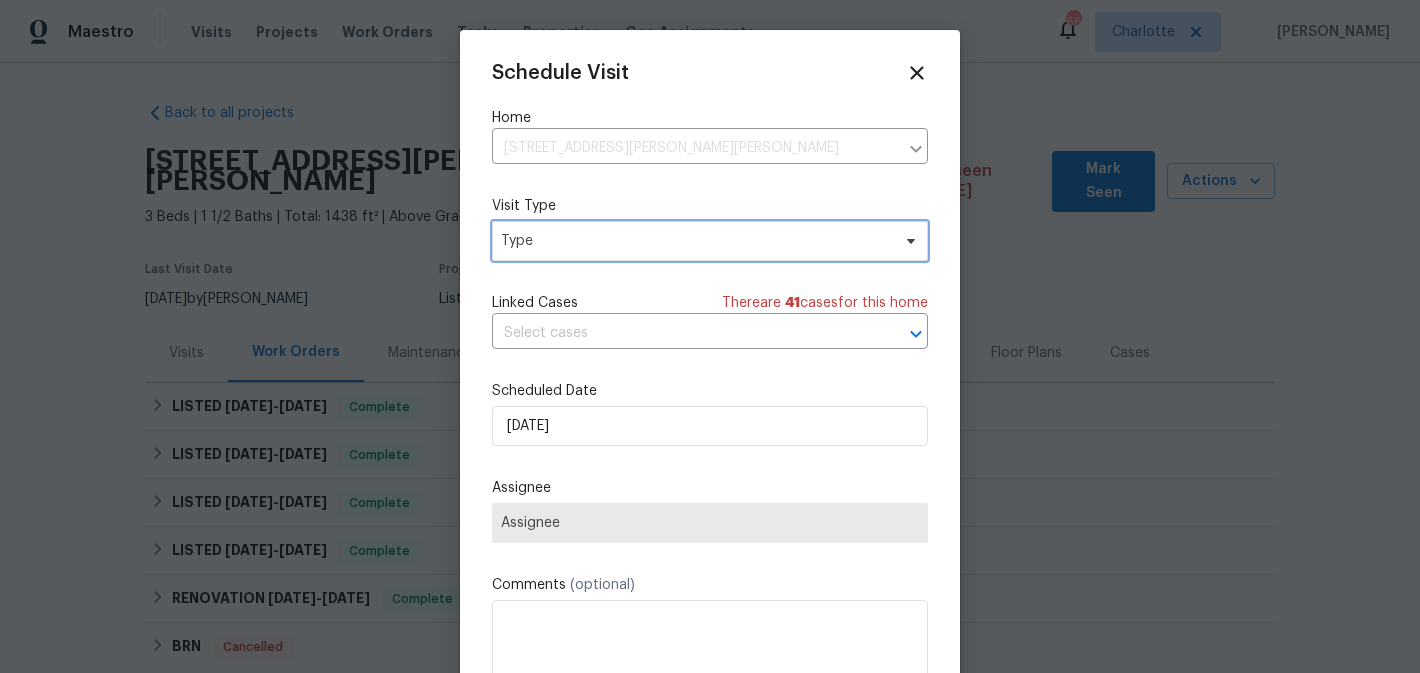 click on "Type" at bounding box center (695, 241) 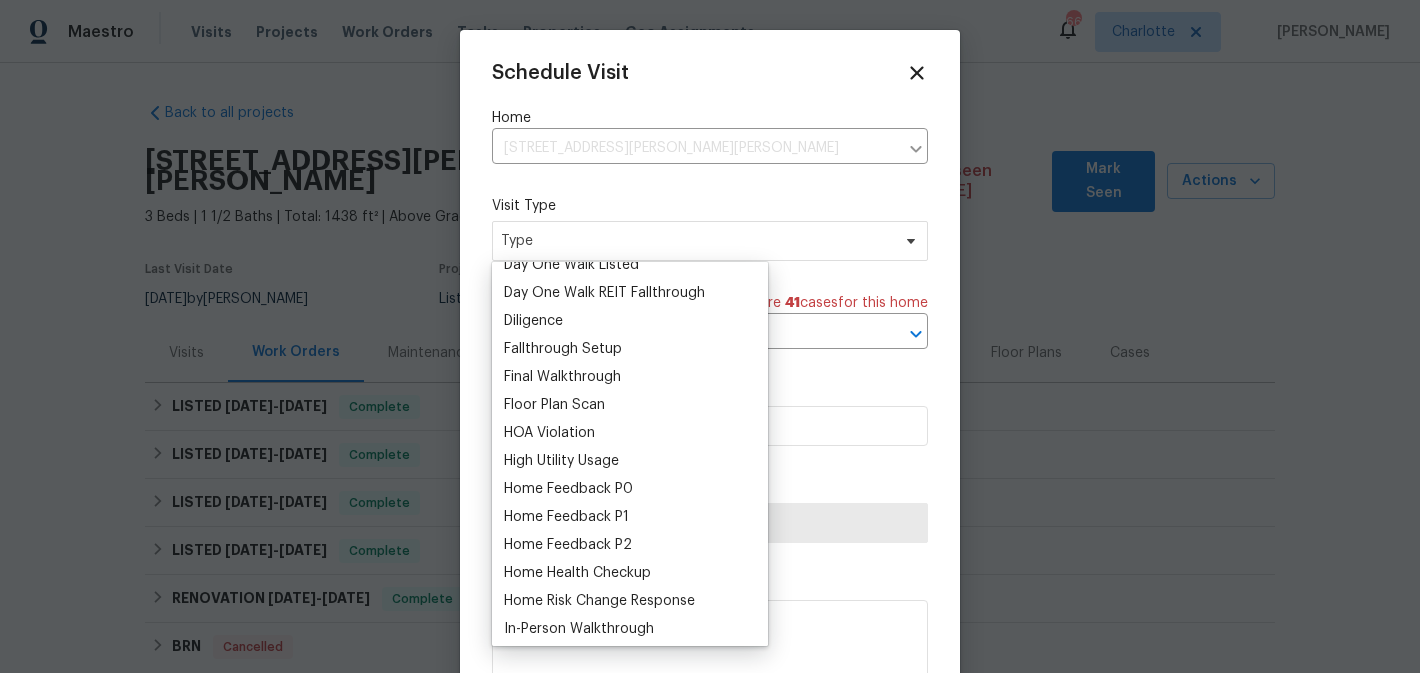 scroll, scrollTop: 411, scrollLeft: 0, axis: vertical 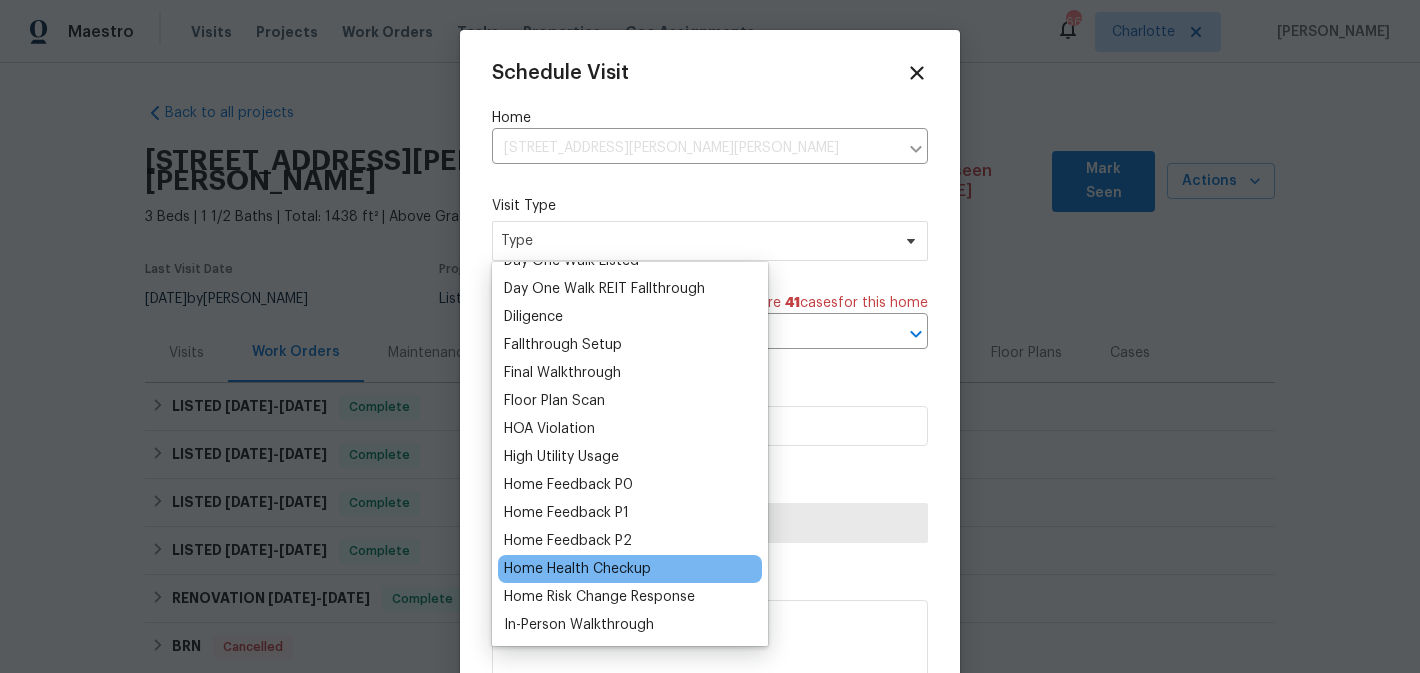 click on "Home Health Checkup" at bounding box center [577, 569] 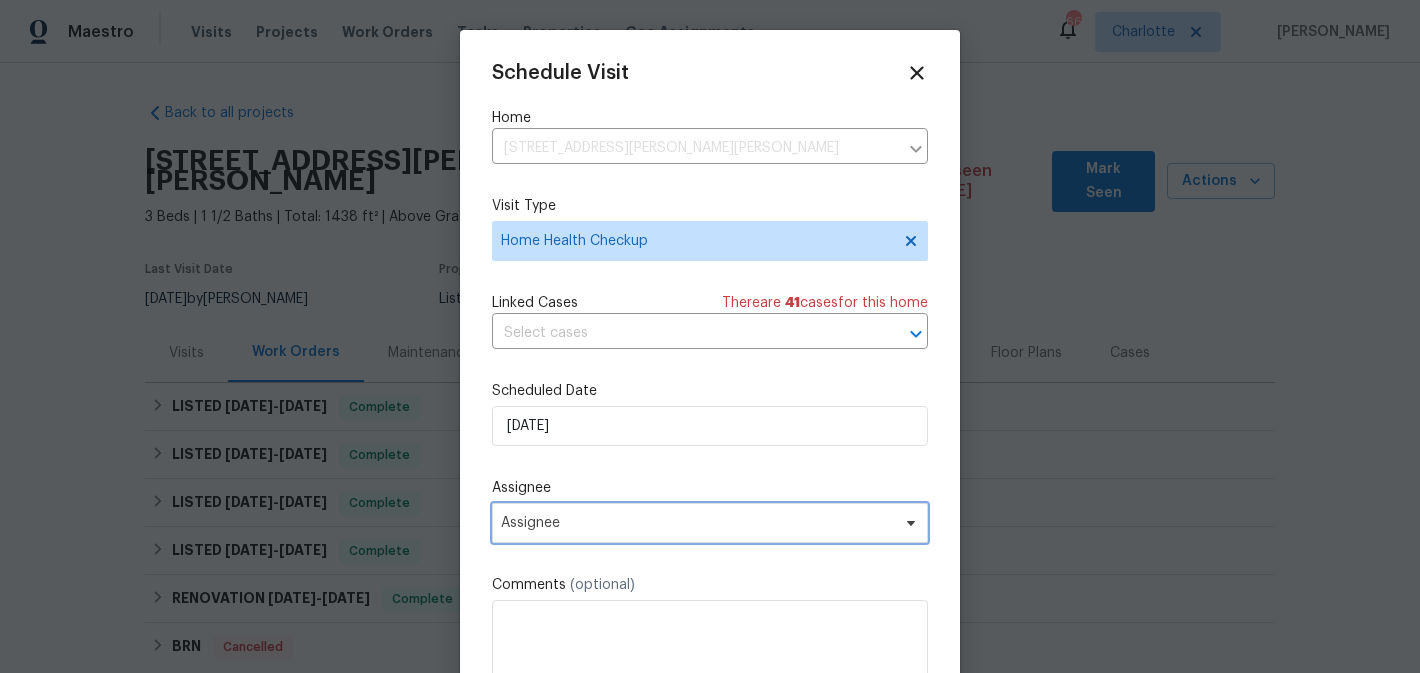 click on "Assignee" at bounding box center [710, 523] 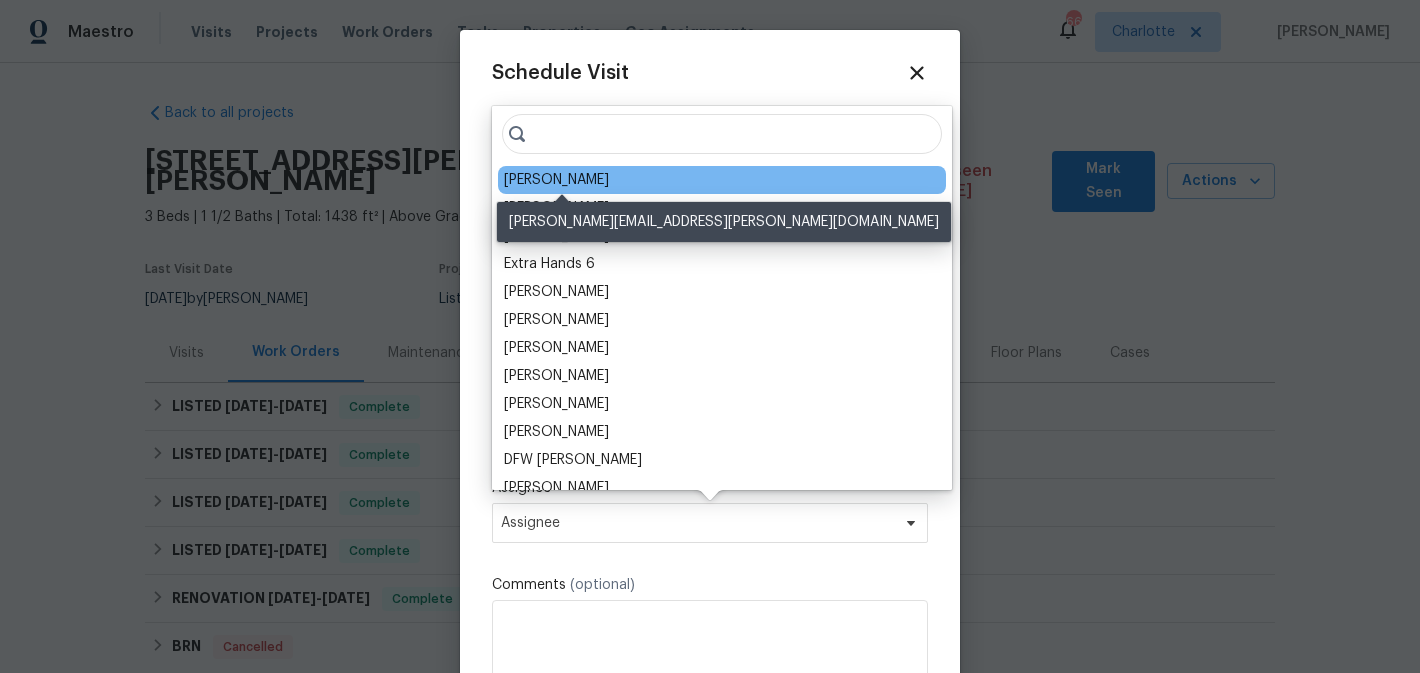 click on "[PERSON_NAME]" at bounding box center (556, 180) 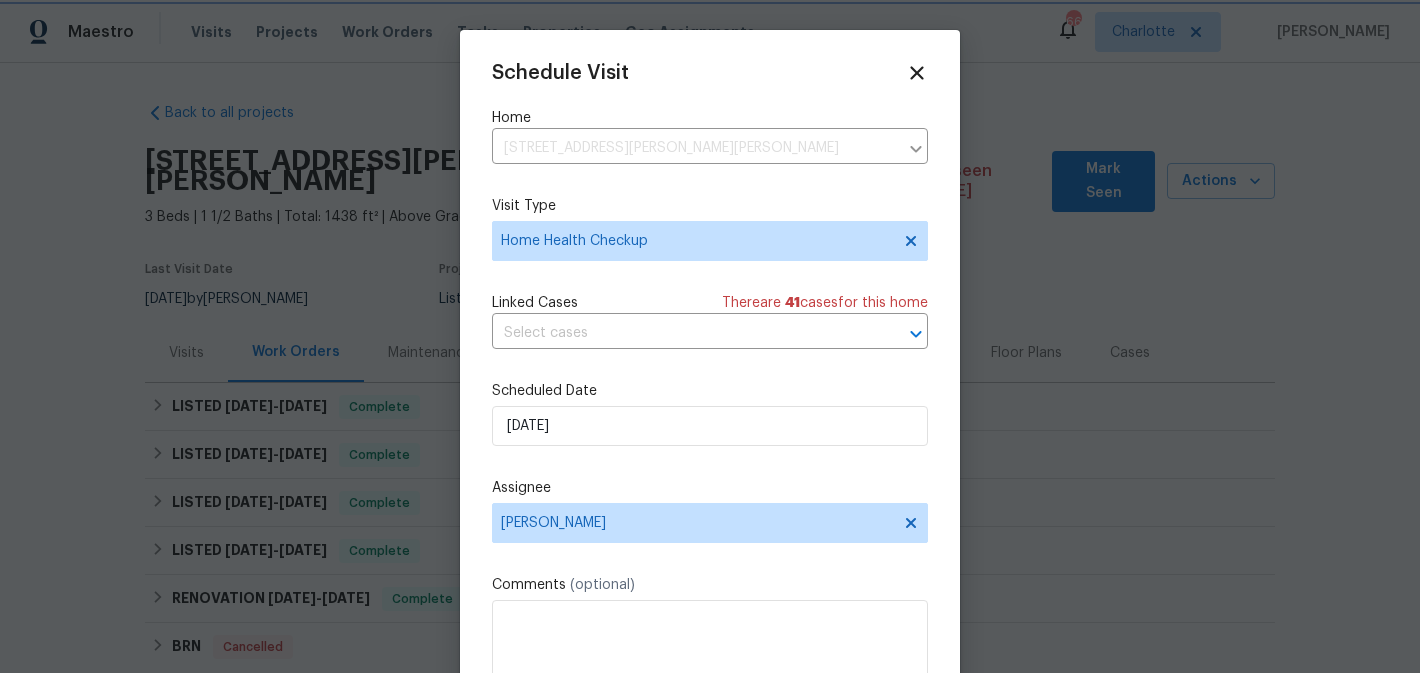 scroll, scrollTop: 36, scrollLeft: 0, axis: vertical 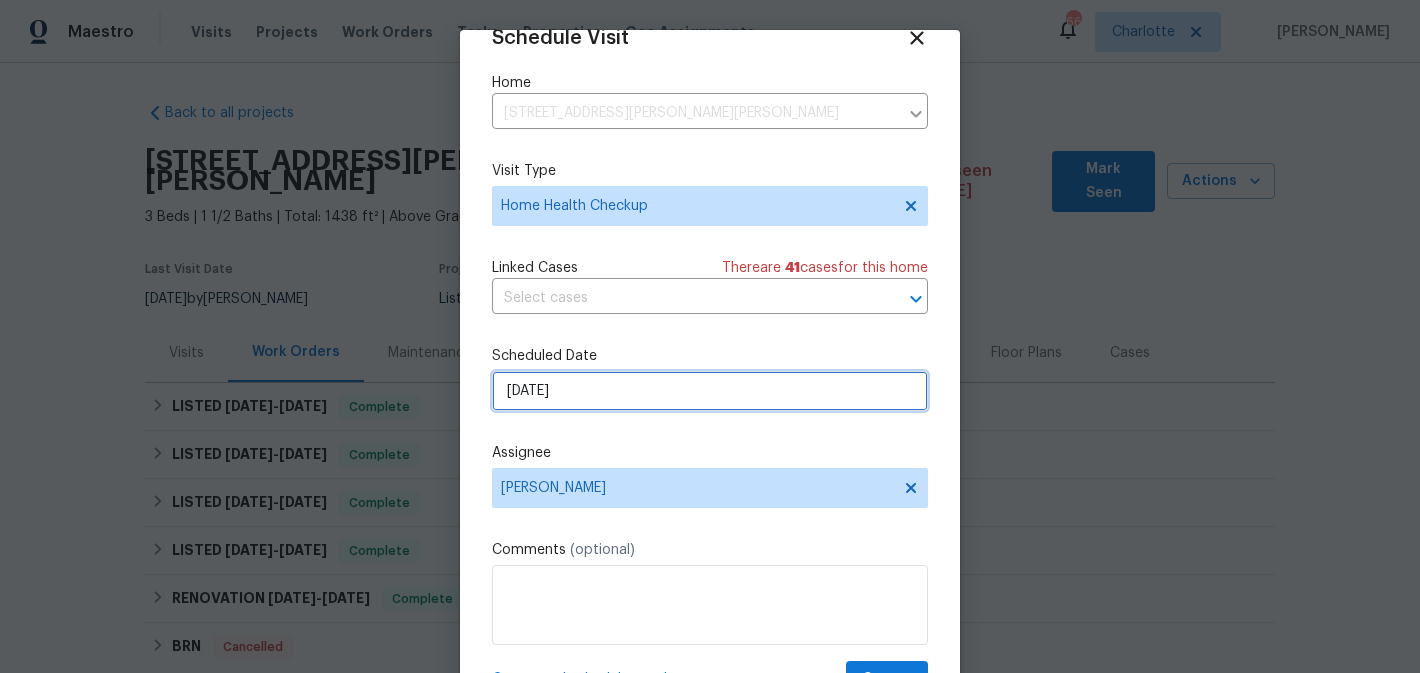 click on "7/17/2025" at bounding box center (710, 391) 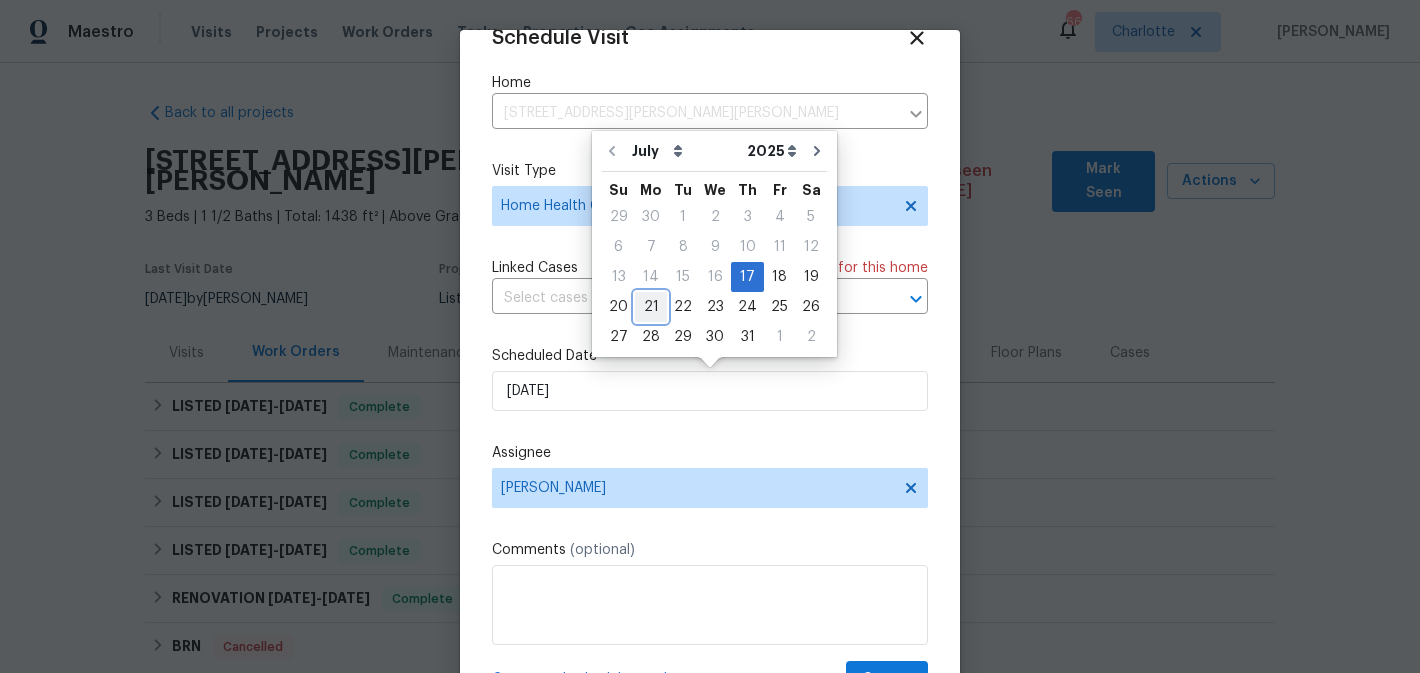 click on "21" at bounding box center [651, 307] 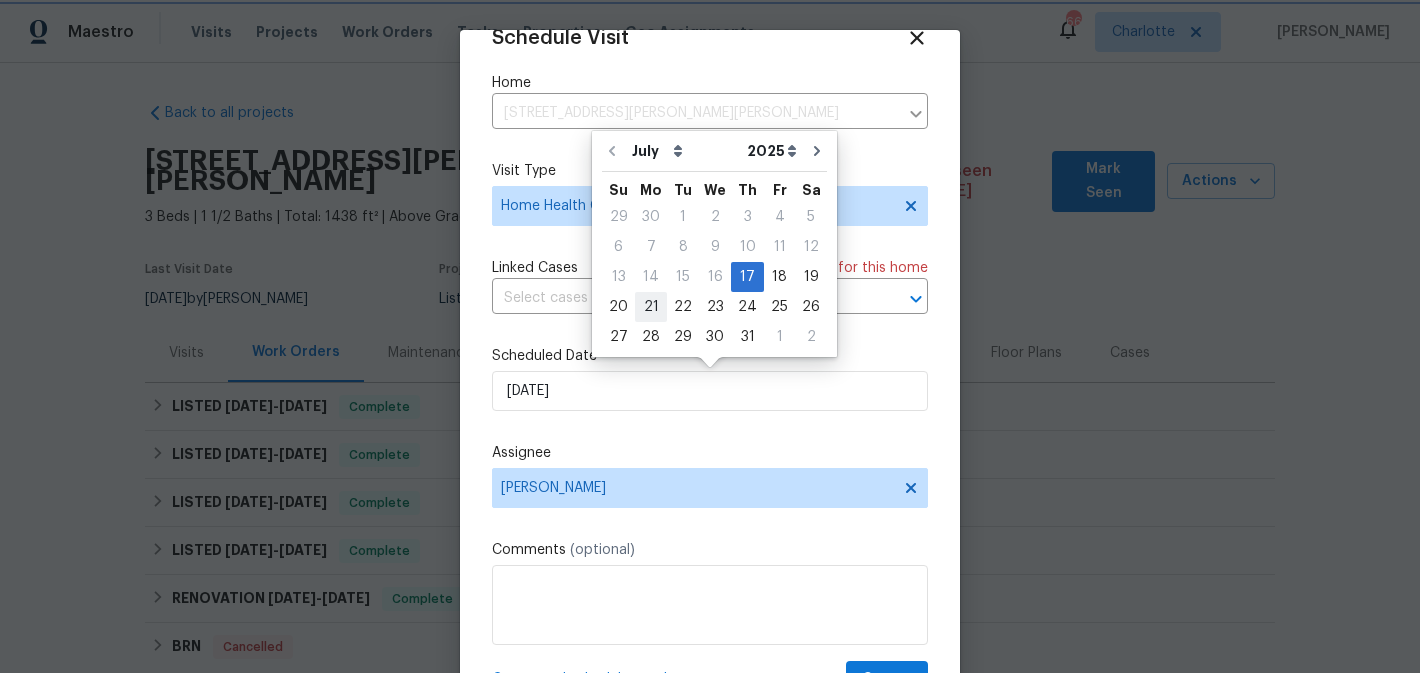 type on "7/21/2025" 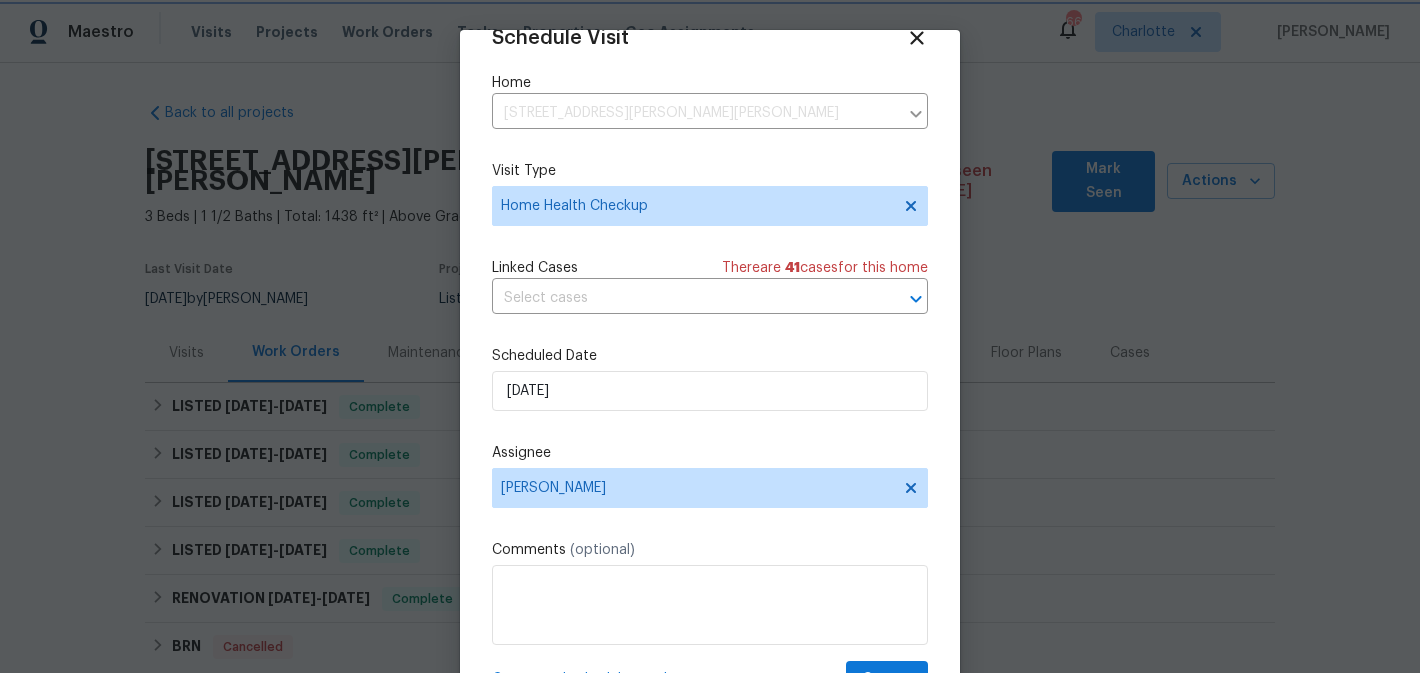 scroll, scrollTop: 1, scrollLeft: 0, axis: vertical 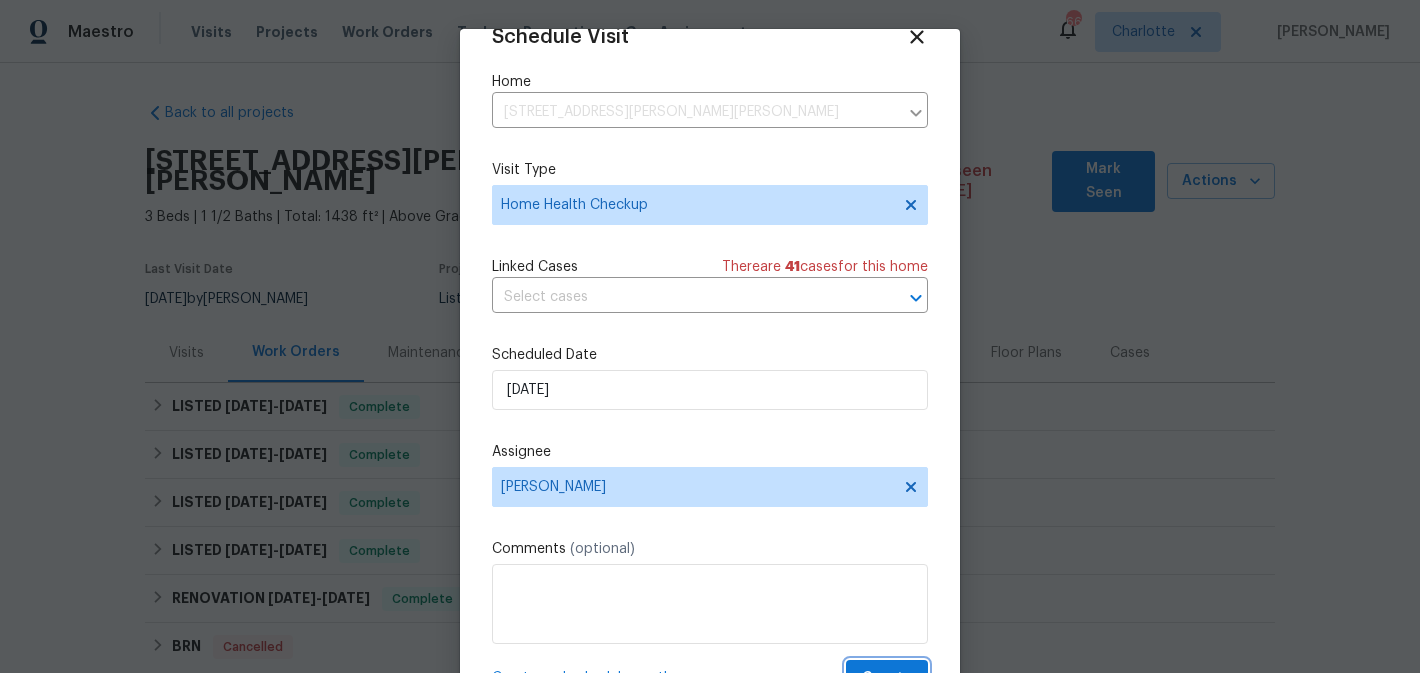 click on "Create" at bounding box center [887, 678] 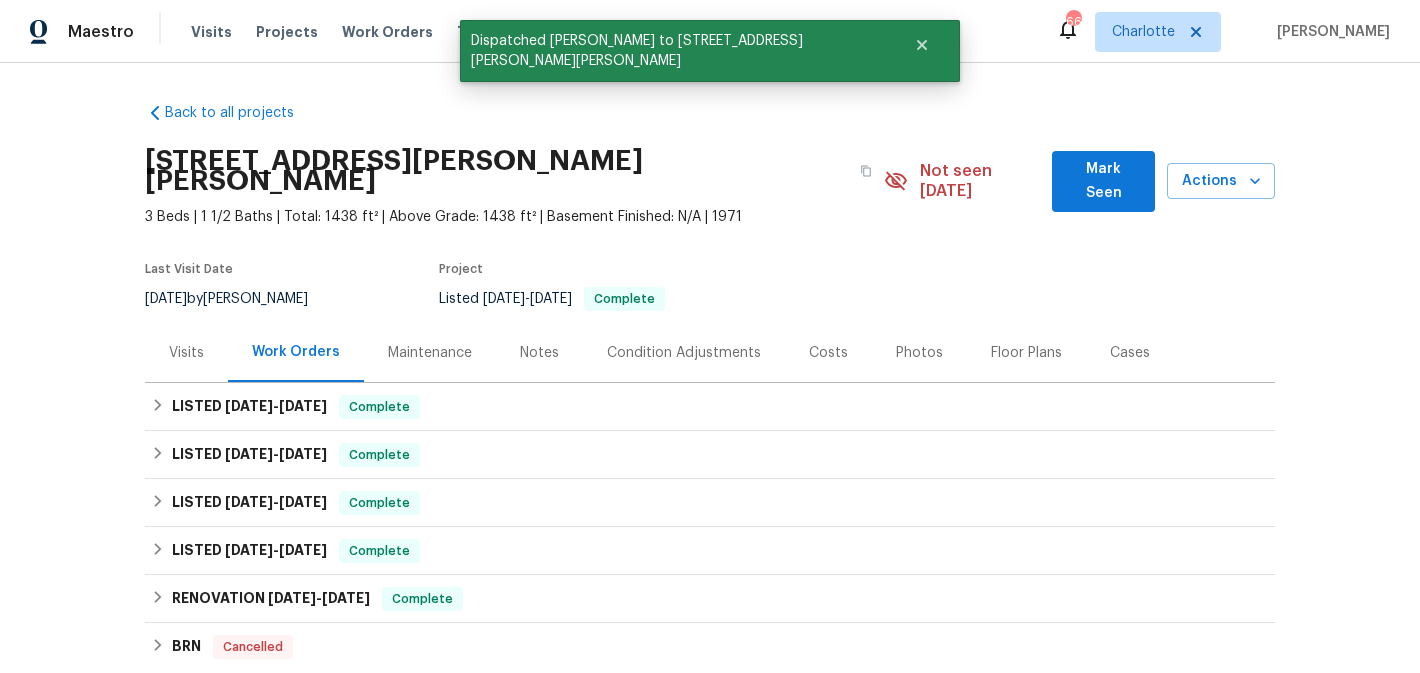 scroll, scrollTop: 0, scrollLeft: 0, axis: both 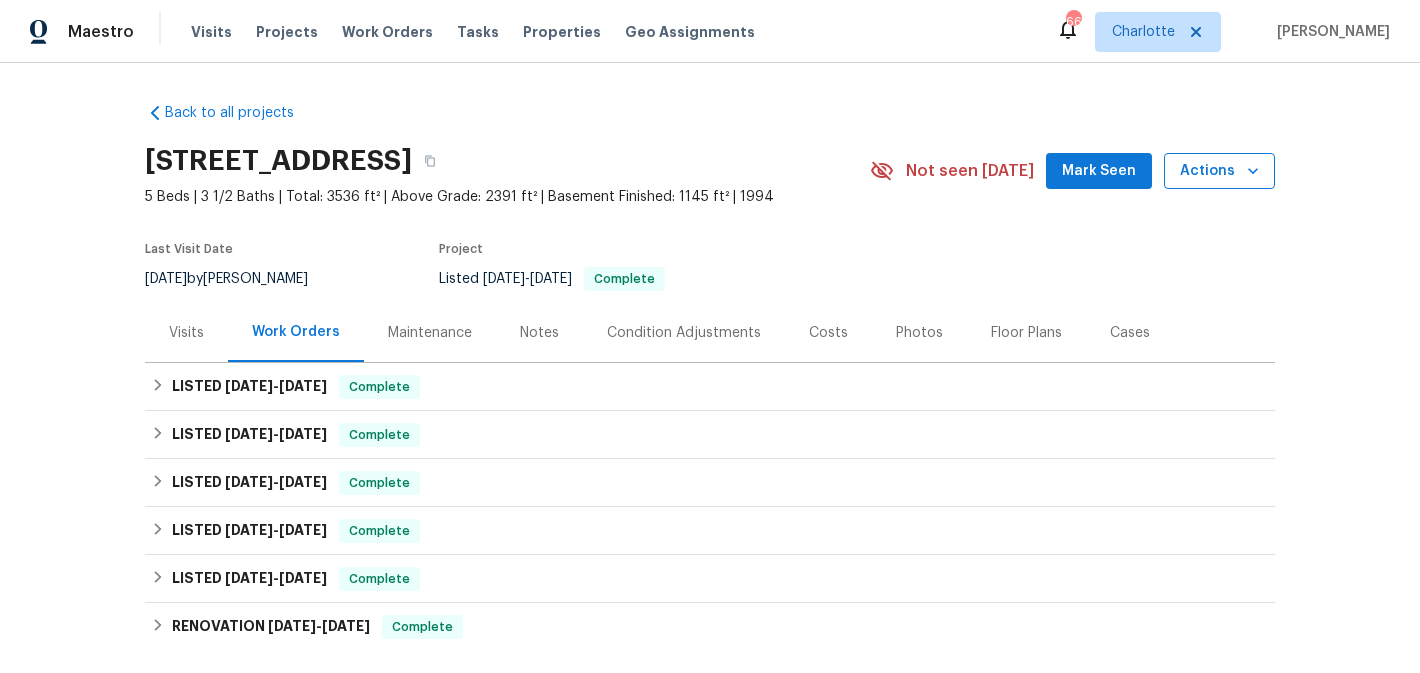 click 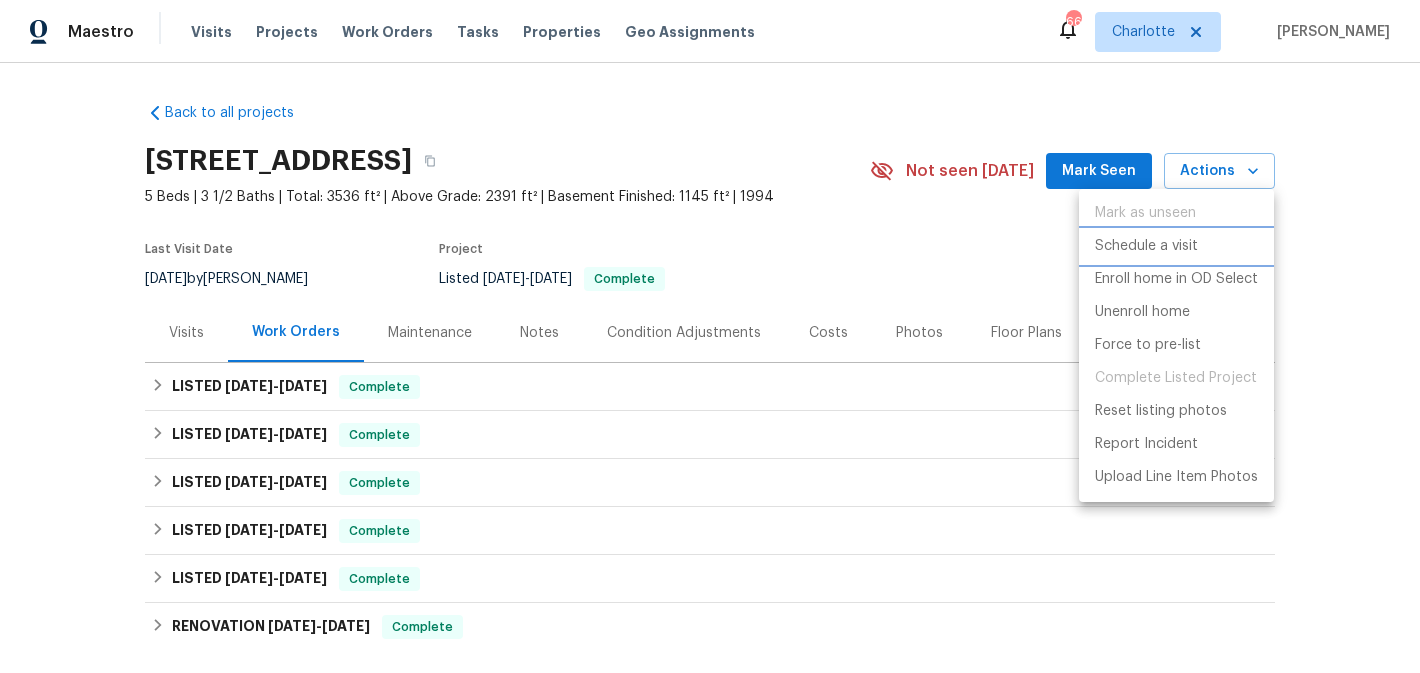 click on "Schedule a visit" at bounding box center [1146, 246] 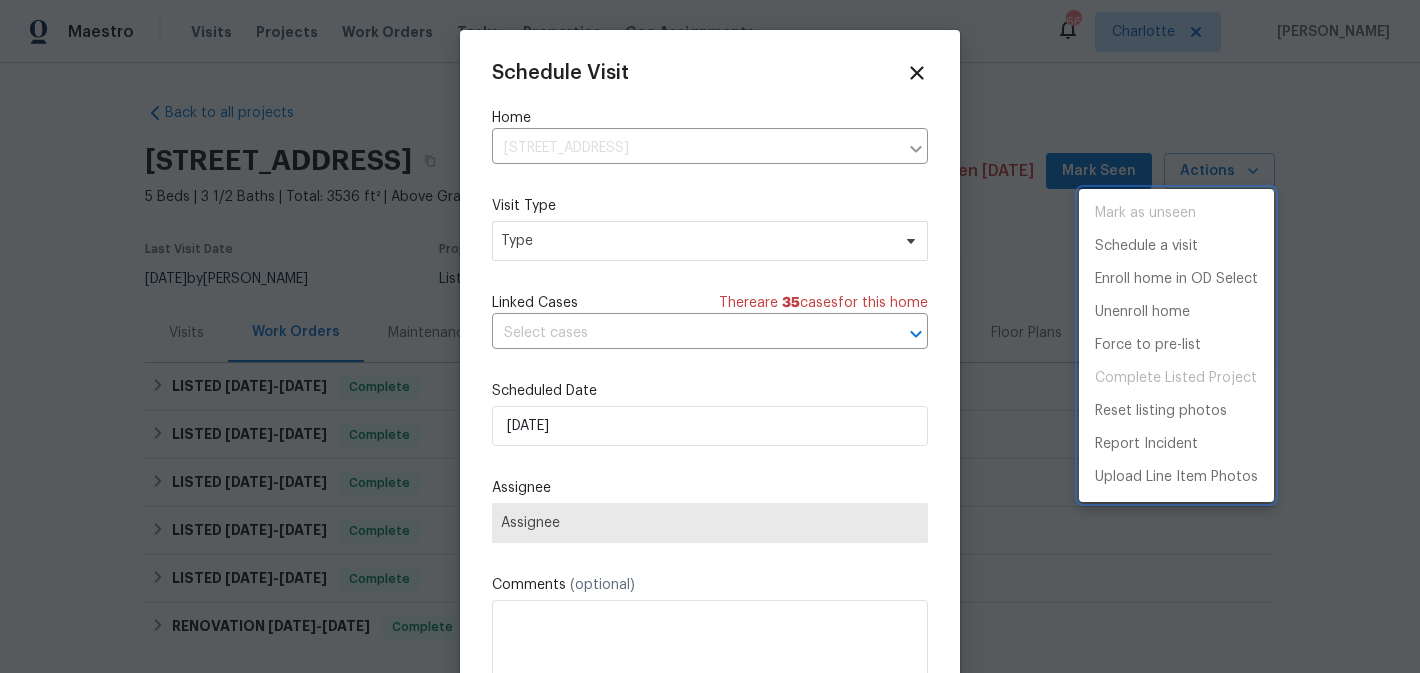 click at bounding box center [710, 336] 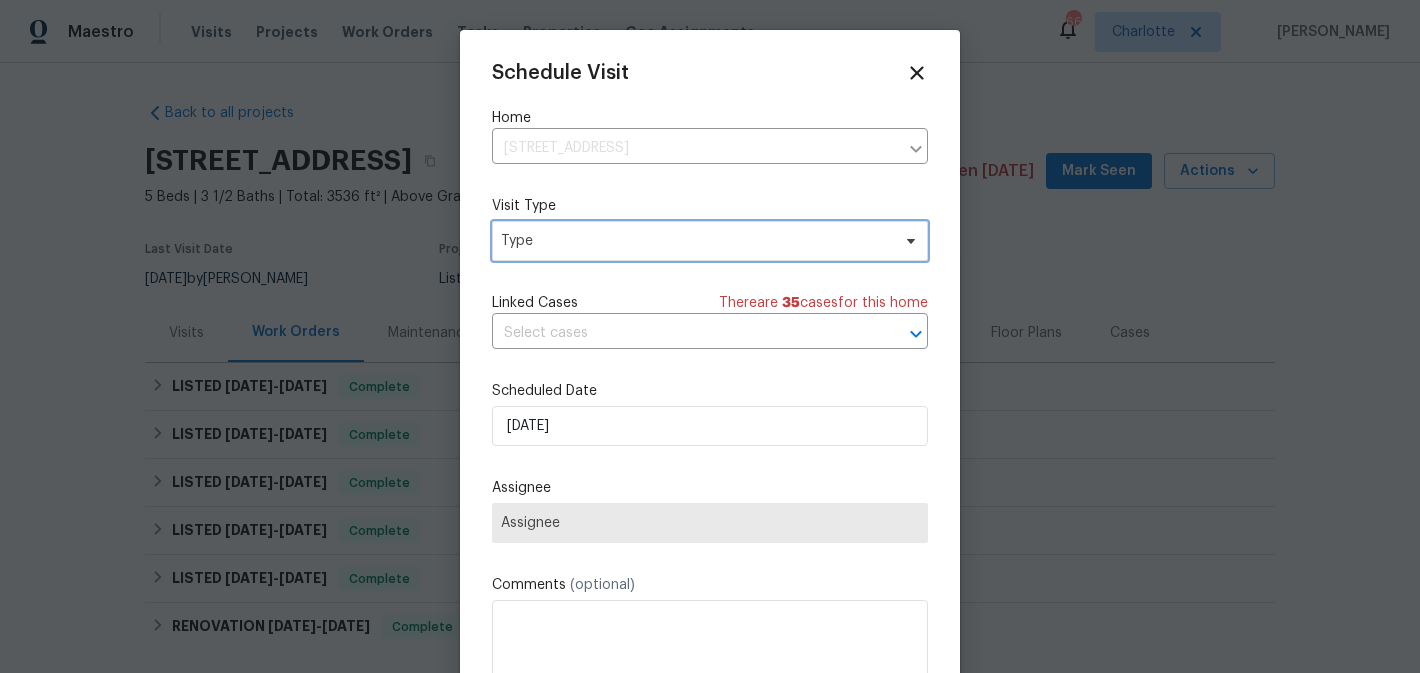 click on "Type" at bounding box center [695, 241] 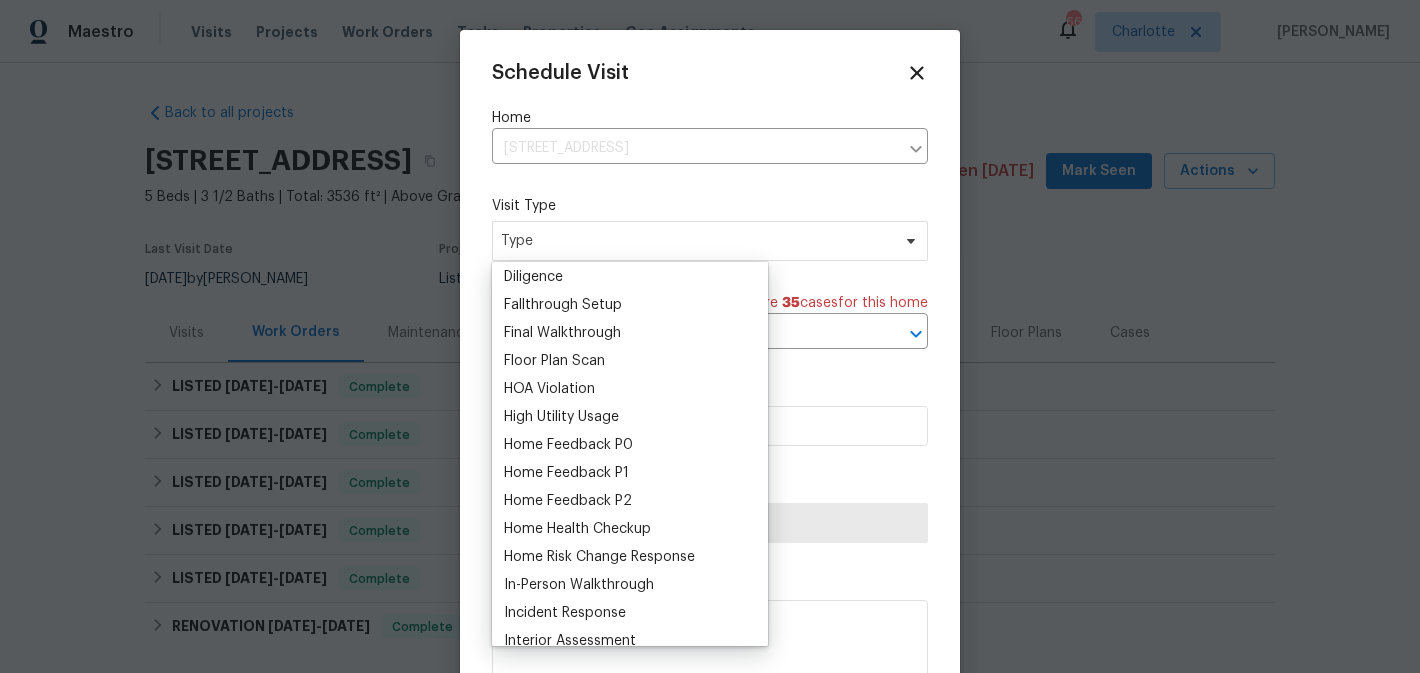 scroll, scrollTop: 453, scrollLeft: 0, axis: vertical 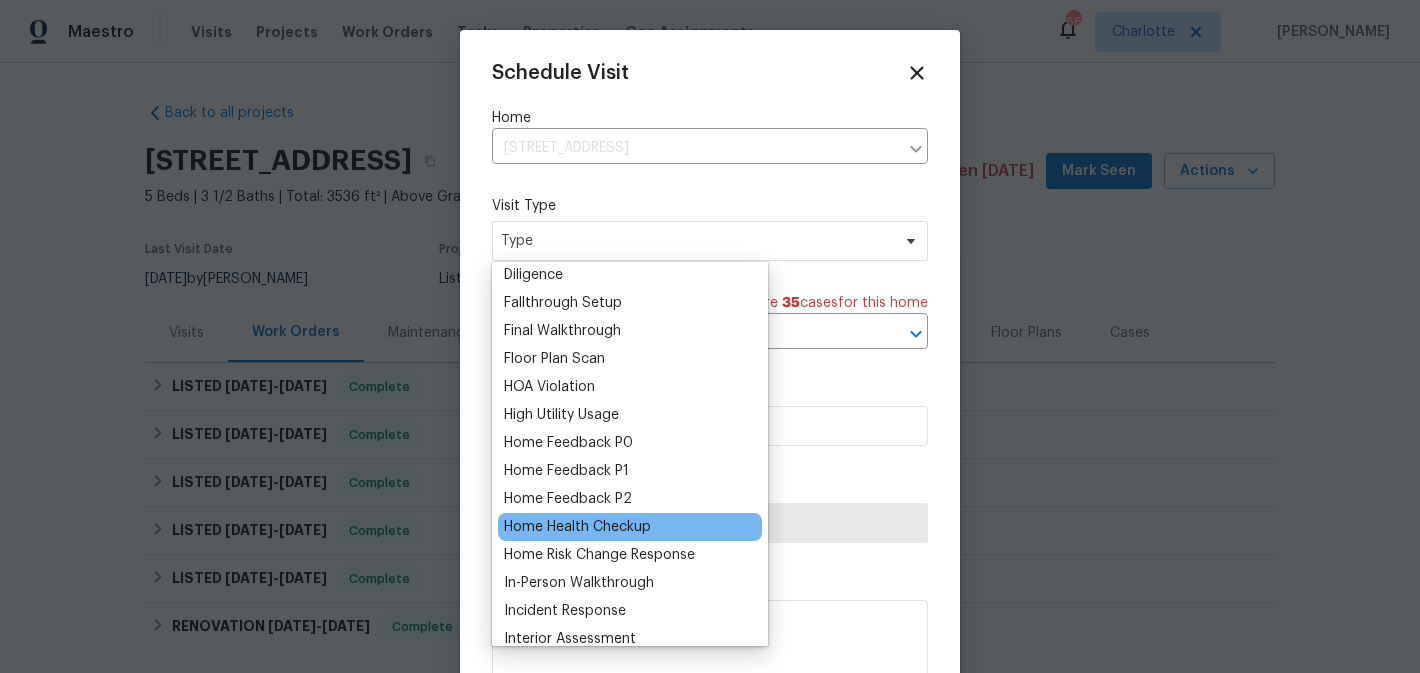 click on "Home Health Checkup" at bounding box center (577, 527) 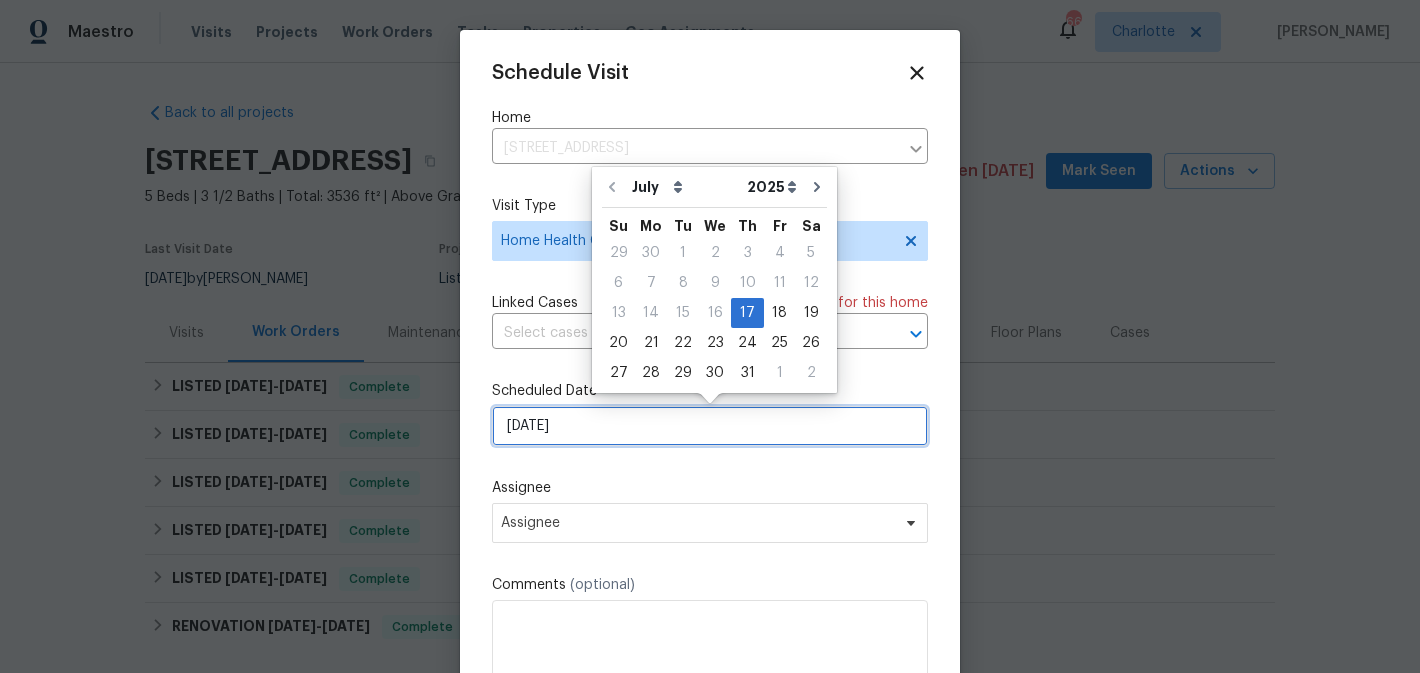 click on "7/17/2025" at bounding box center (710, 426) 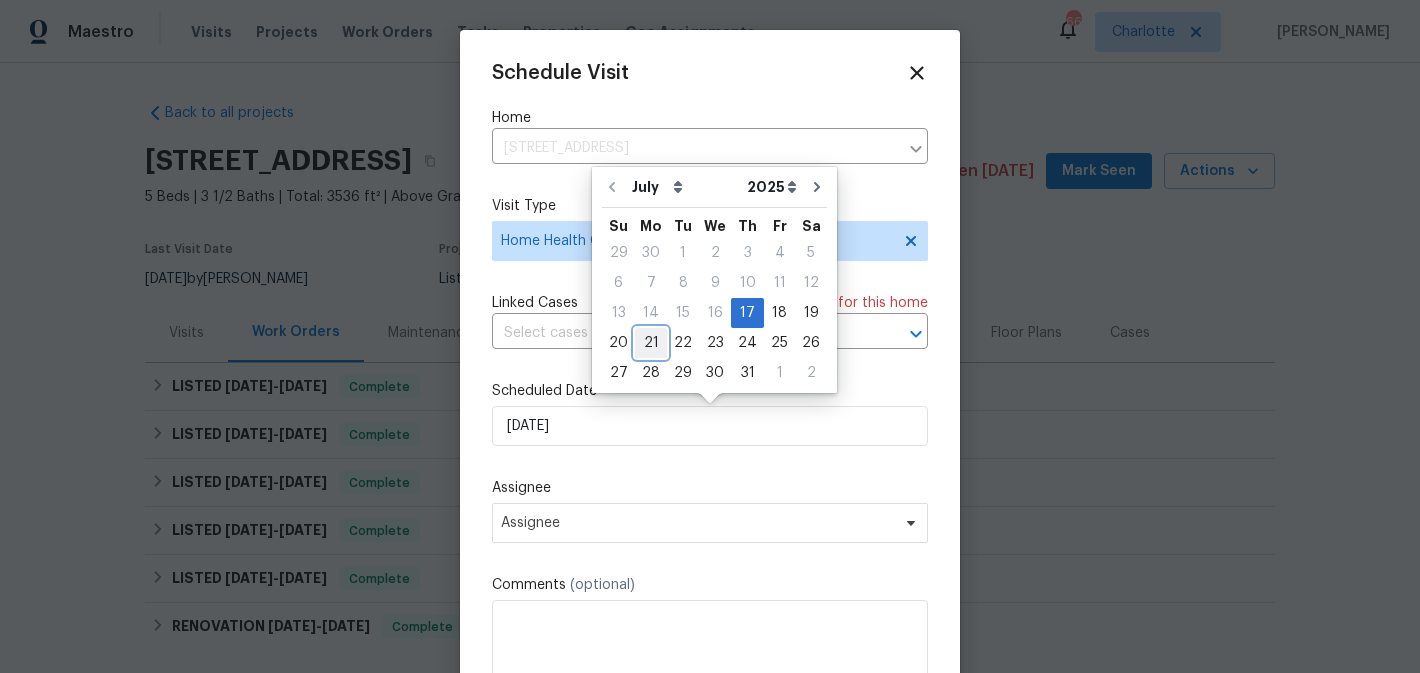 click on "21" at bounding box center [651, 343] 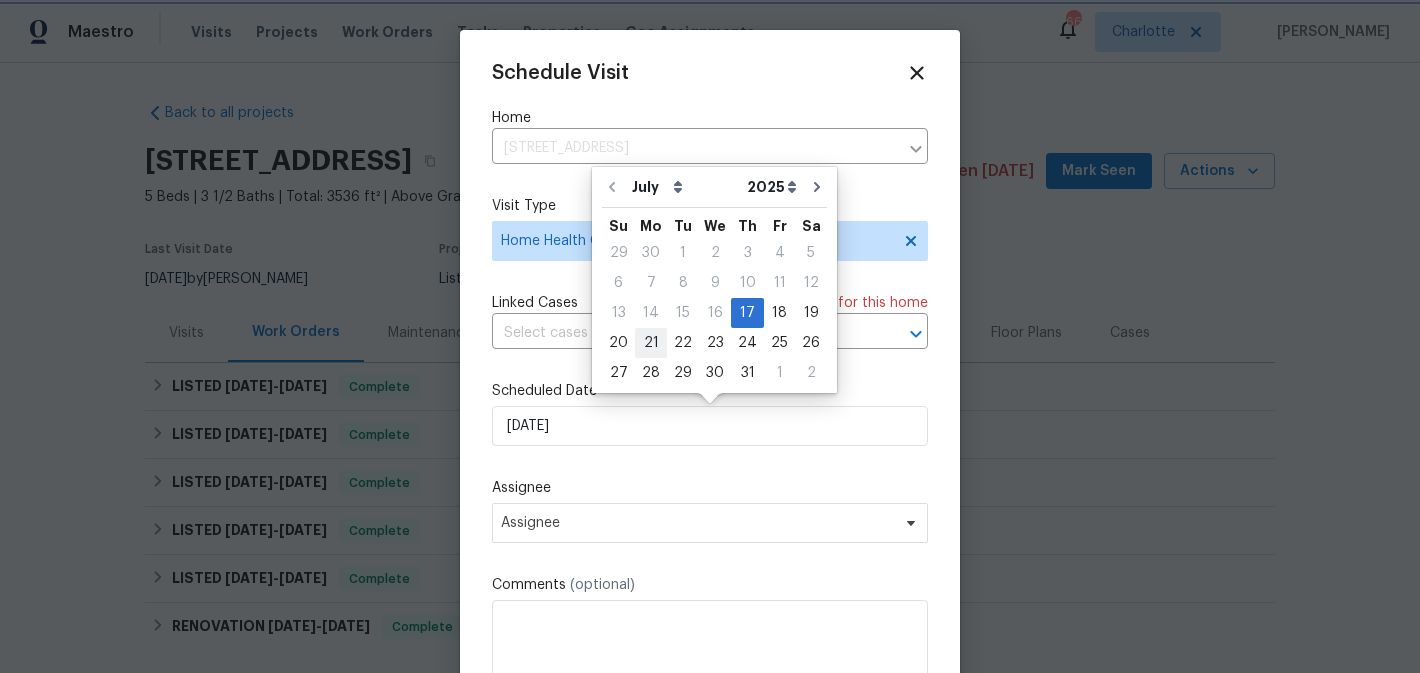type on "7/21/2025" 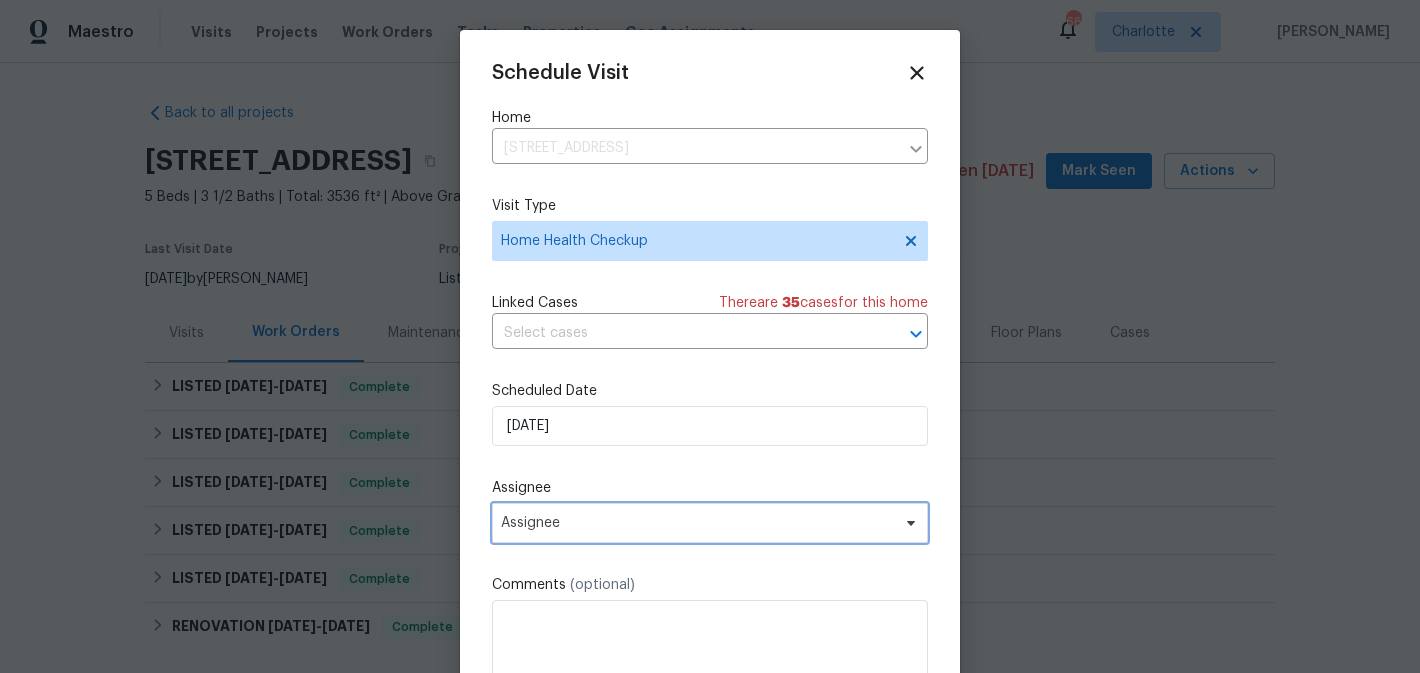 click on "Assignee" at bounding box center [697, 523] 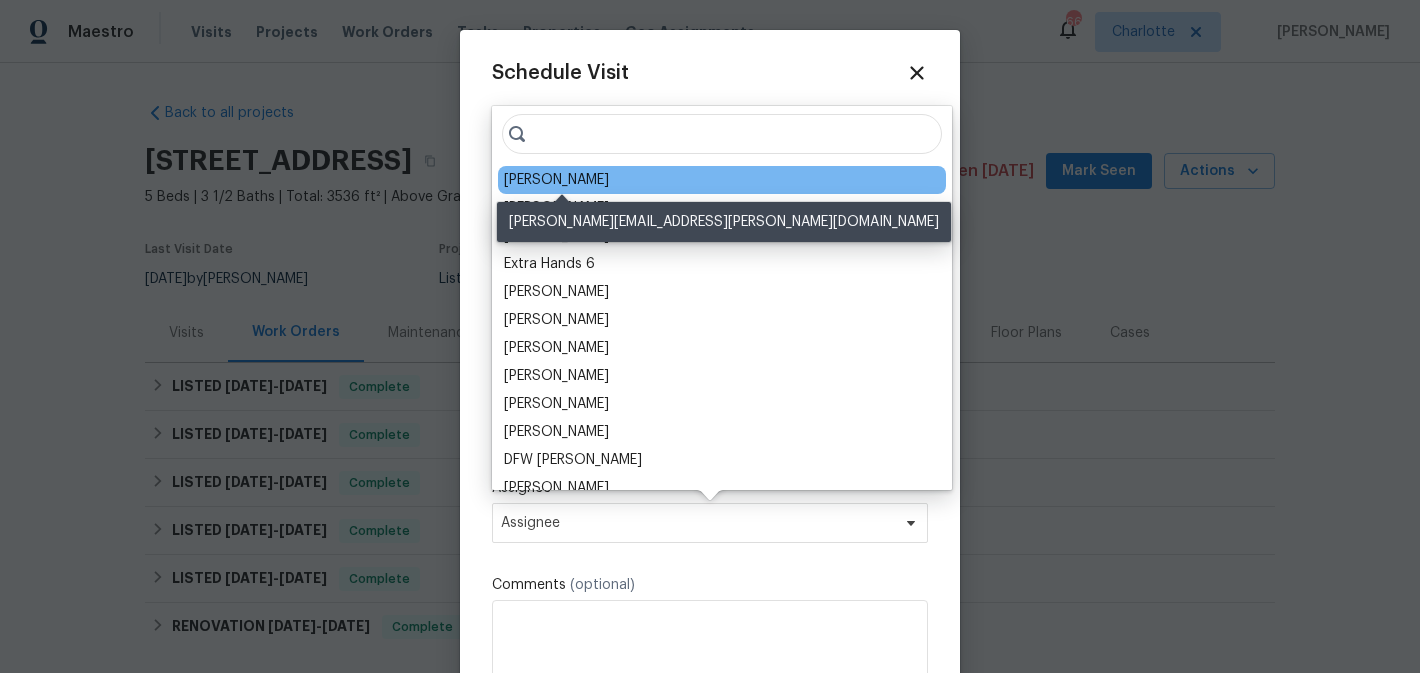 click on "[PERSON_NAME]" at bounding box center (556, 180) 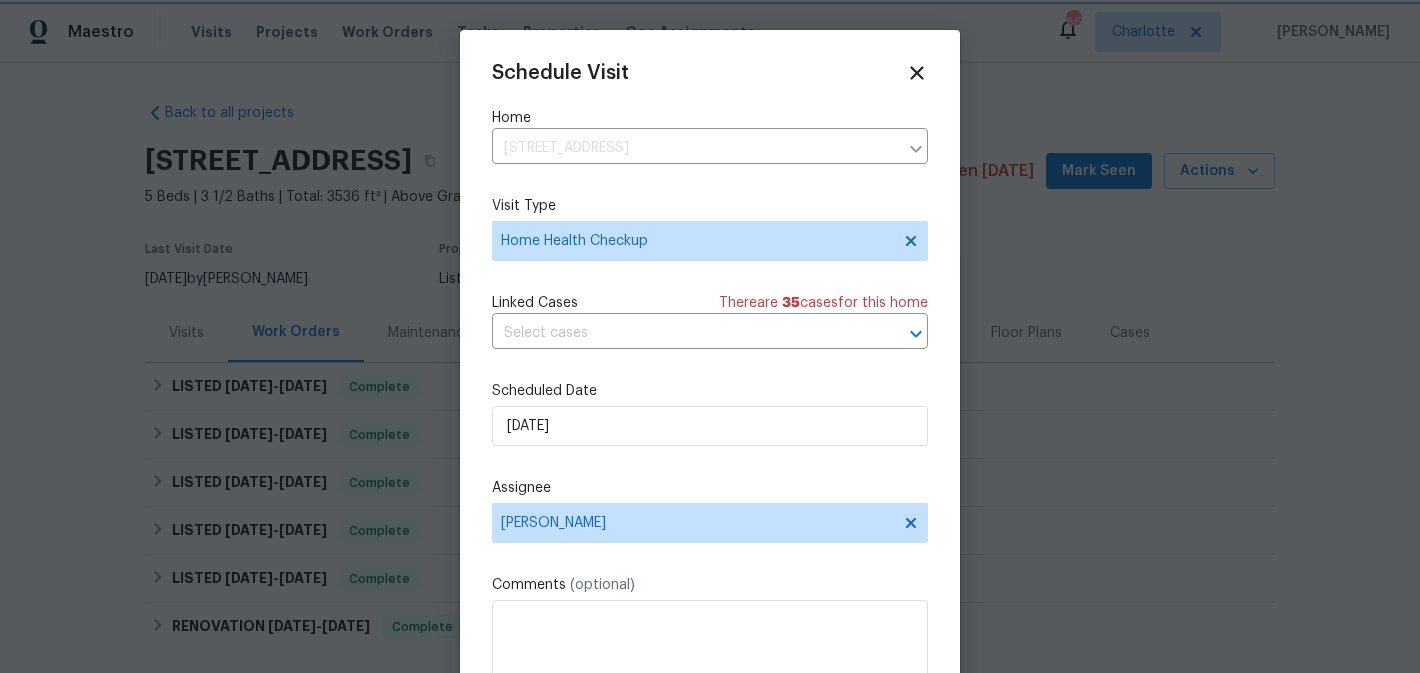 scroll, scrollTop: 36, scrollLeft: 0, axis: vertical 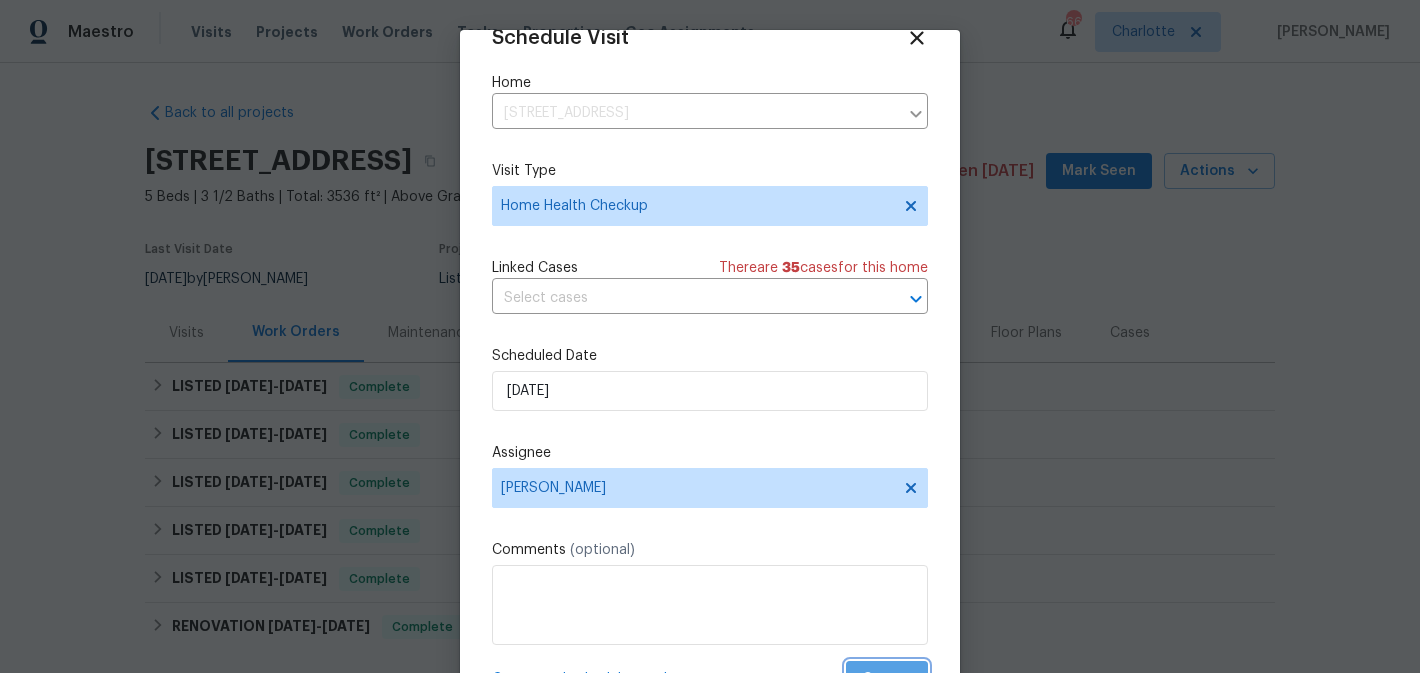 click on "Create" at bounding box center [887, 679] 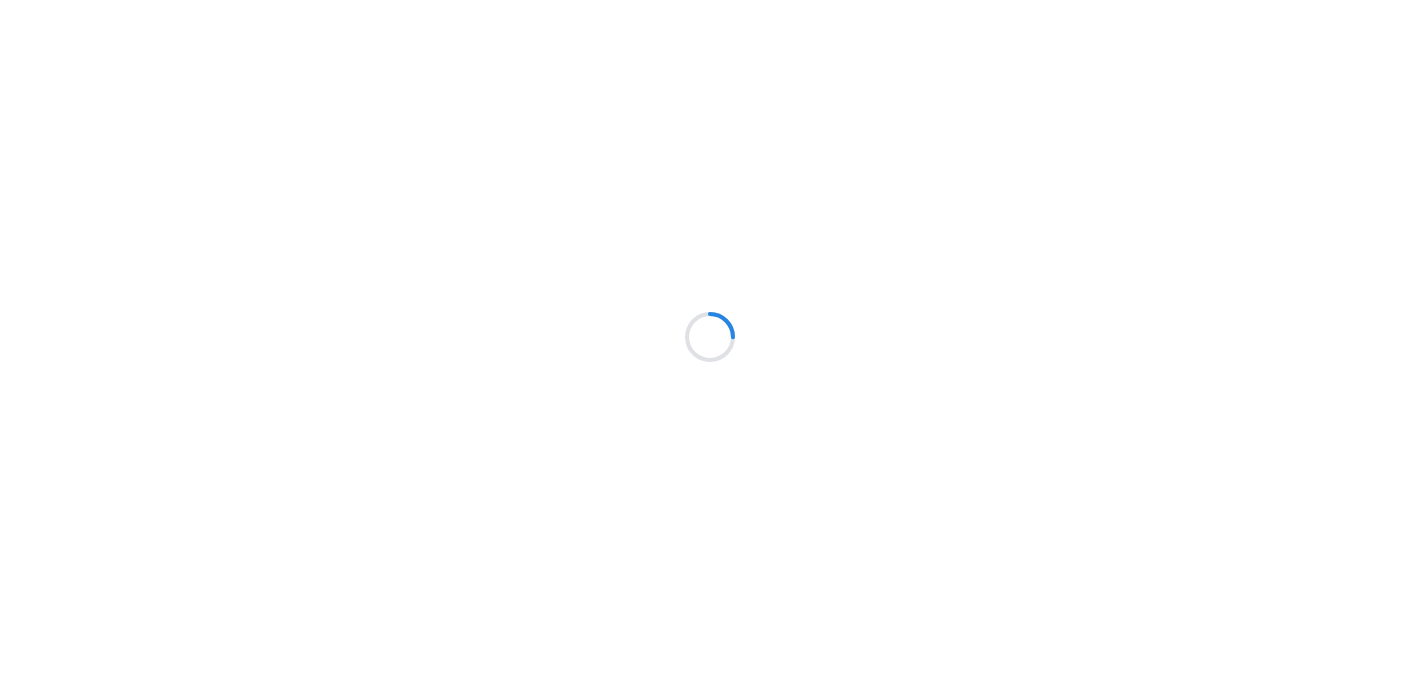 scroll, scrollTop: 0, scrollLeft: 0, axis: both 